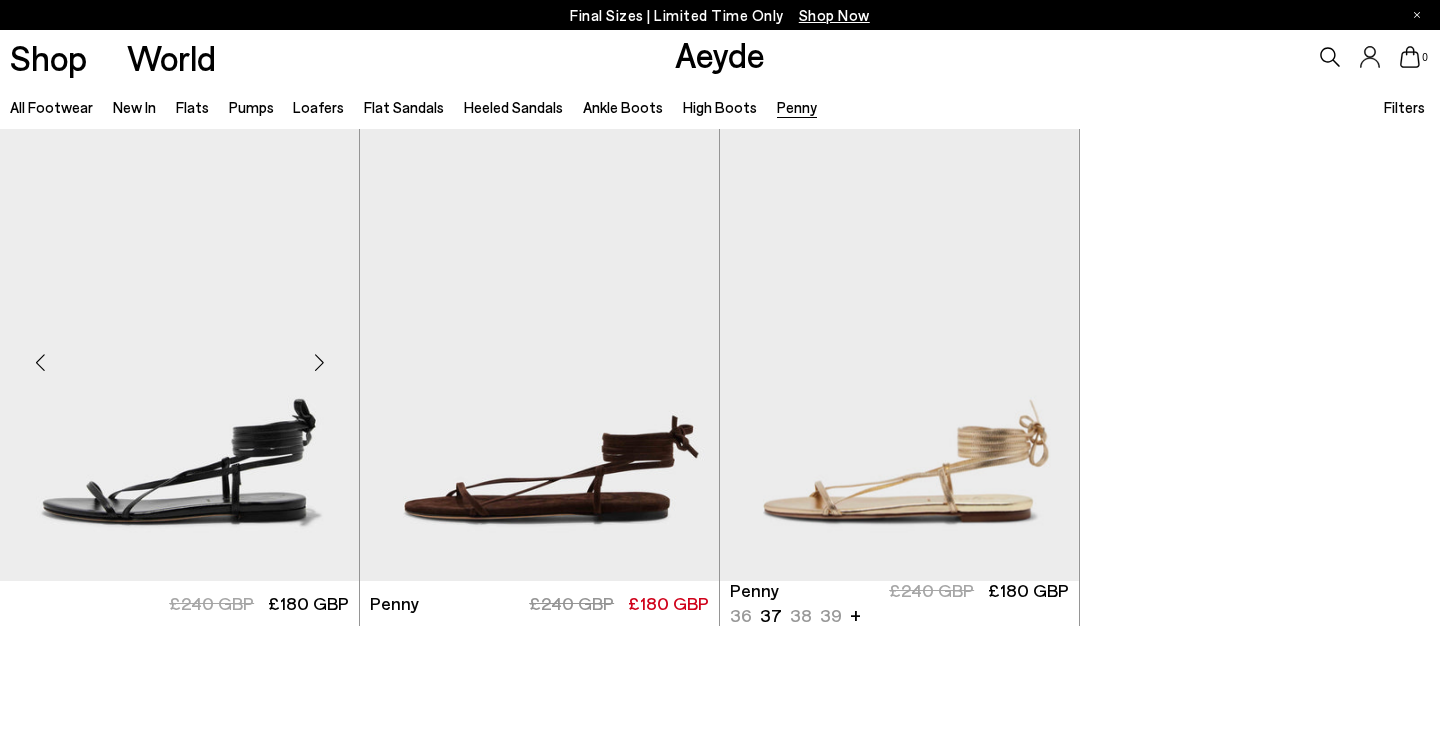 scroll, scrollTop: 57, scrollLeft: 0, axis: vertical 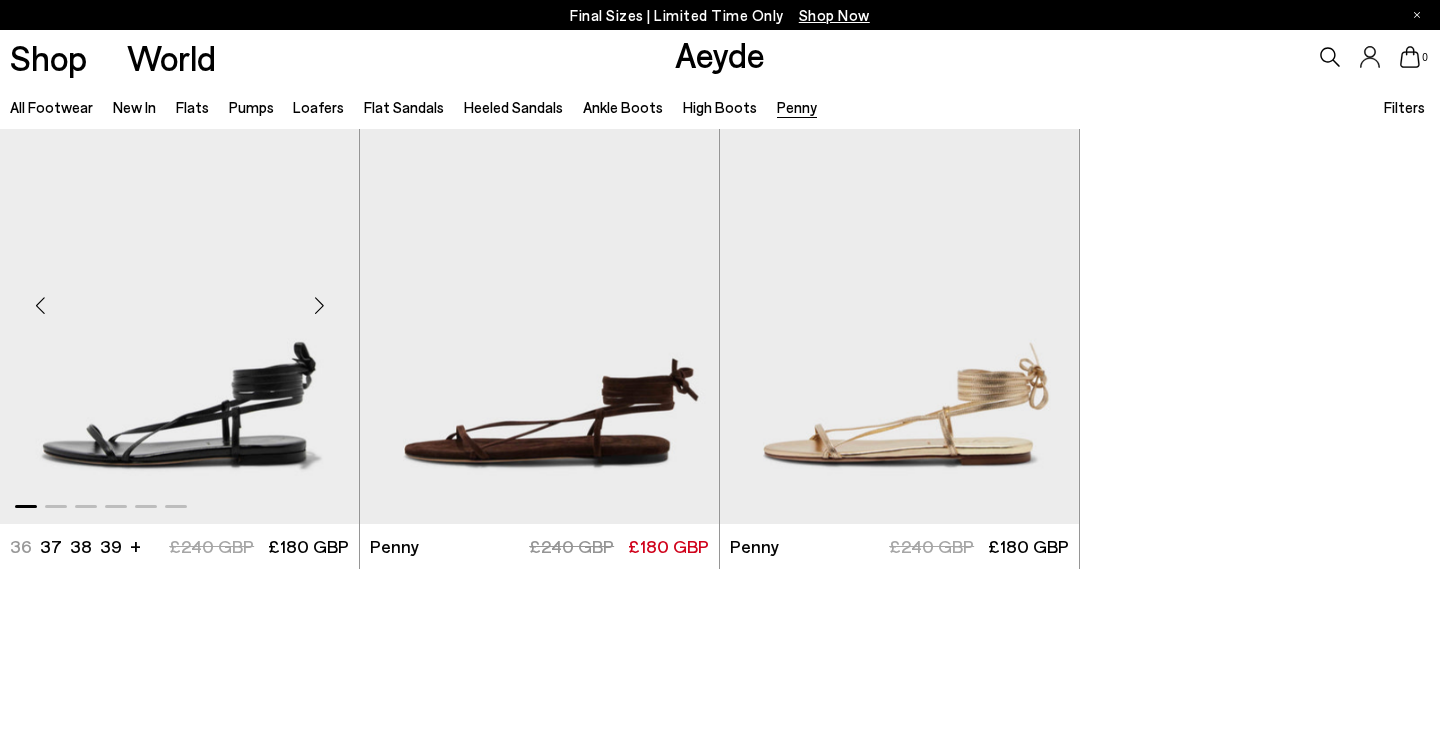 click at bounding box center (319, 306) 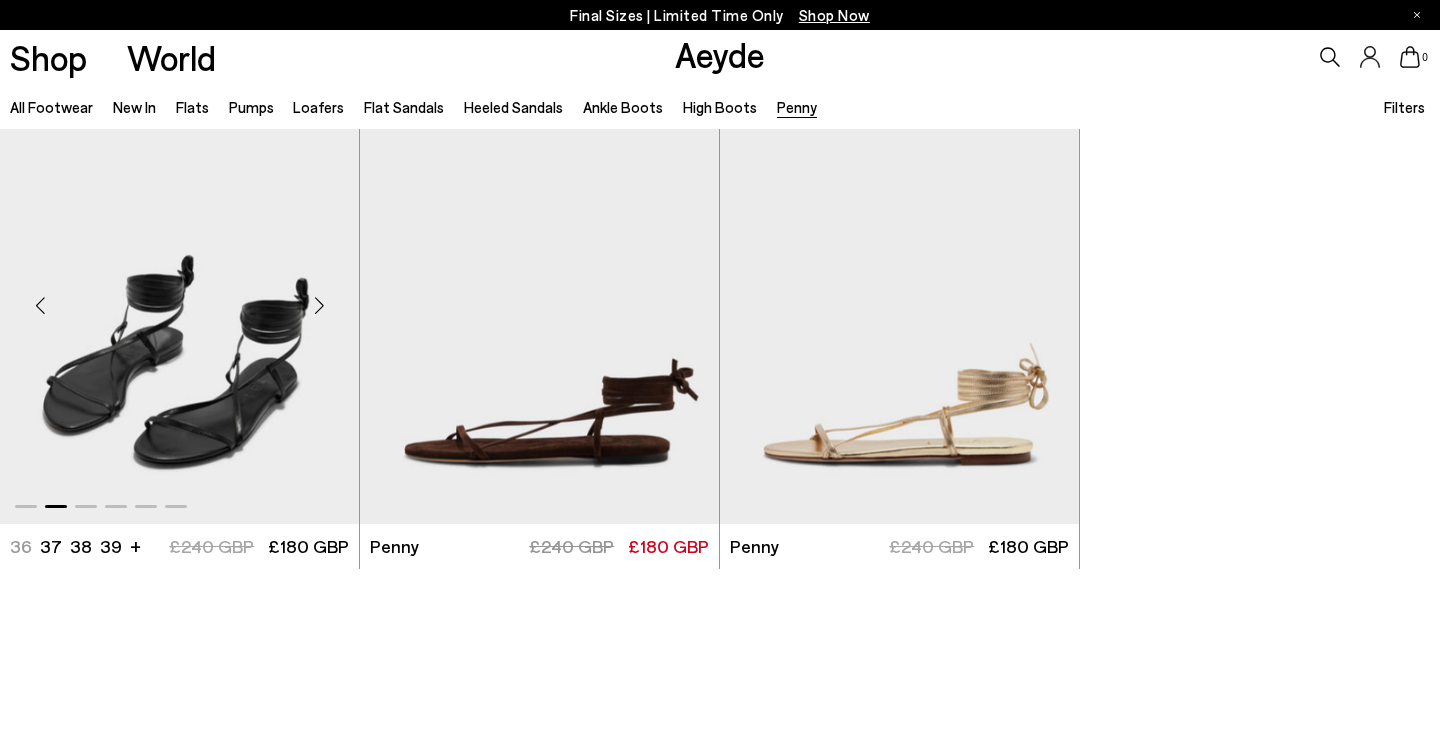 click at bounding box center (319, 306) 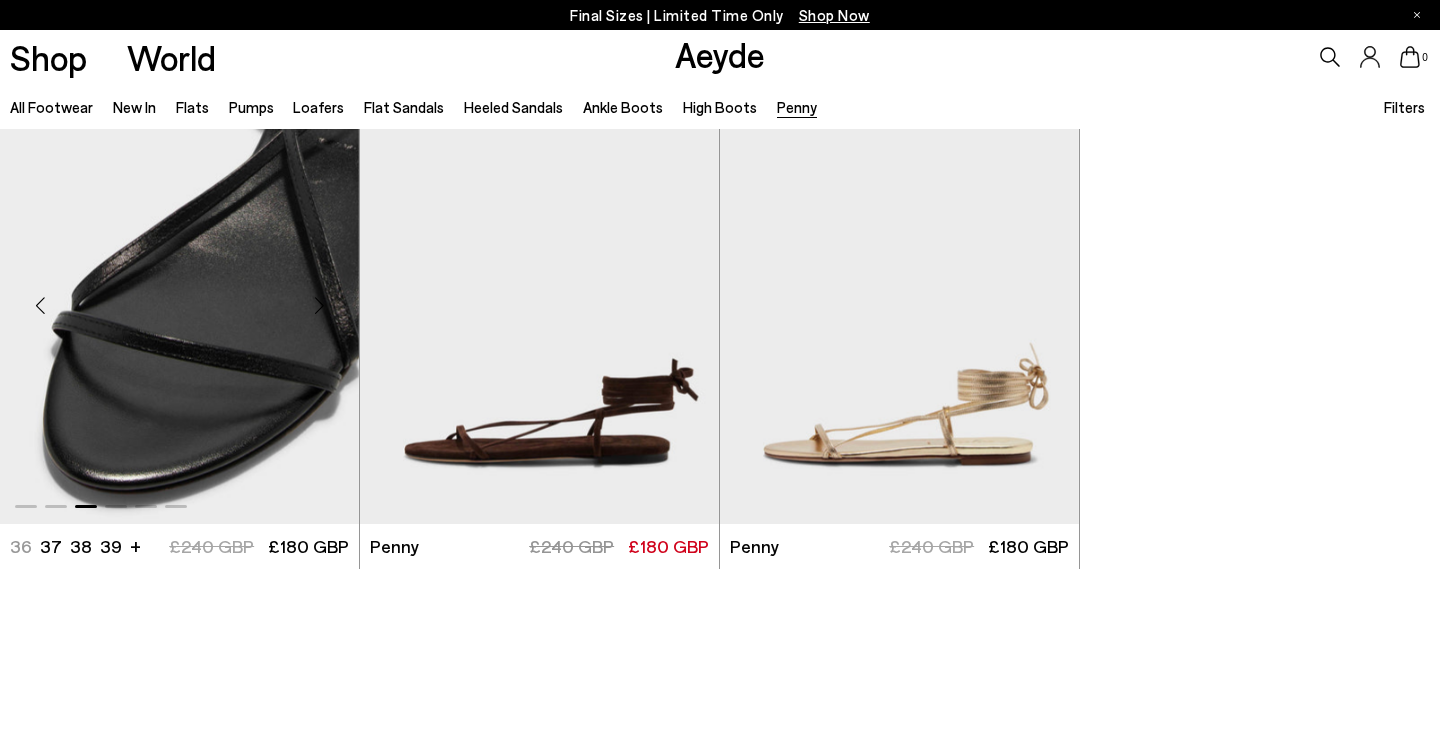 click at bounding box center [319, 306] 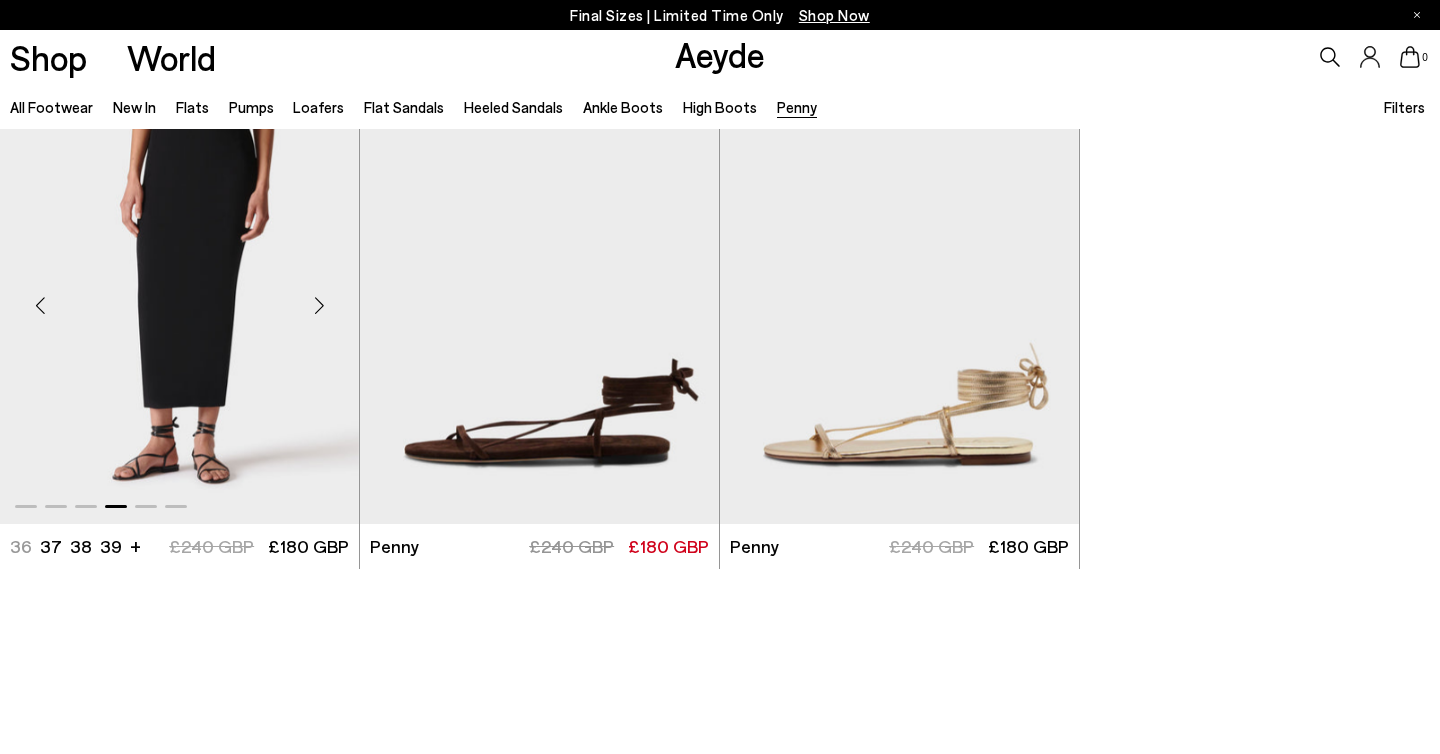 click at bounding box center (319, 306) 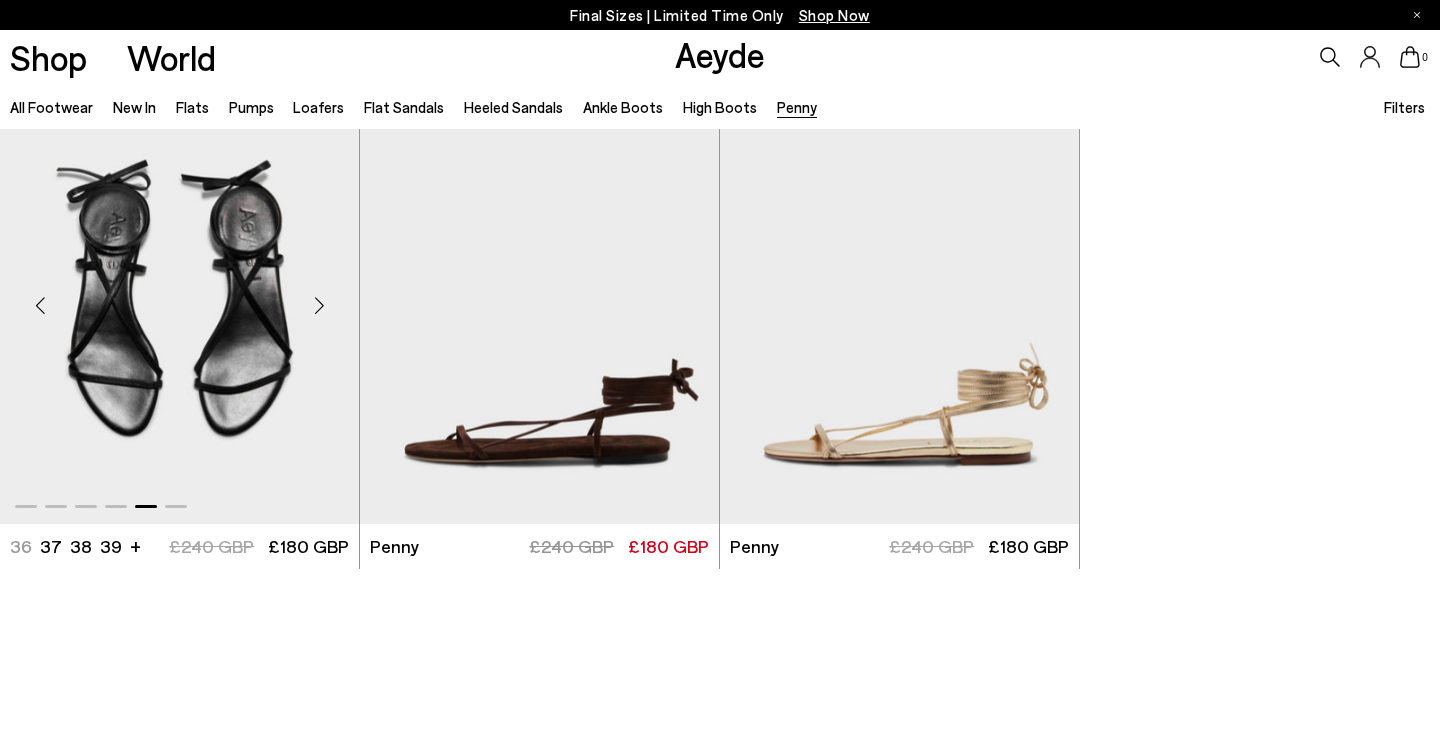 click at bounding box center (319, 306) 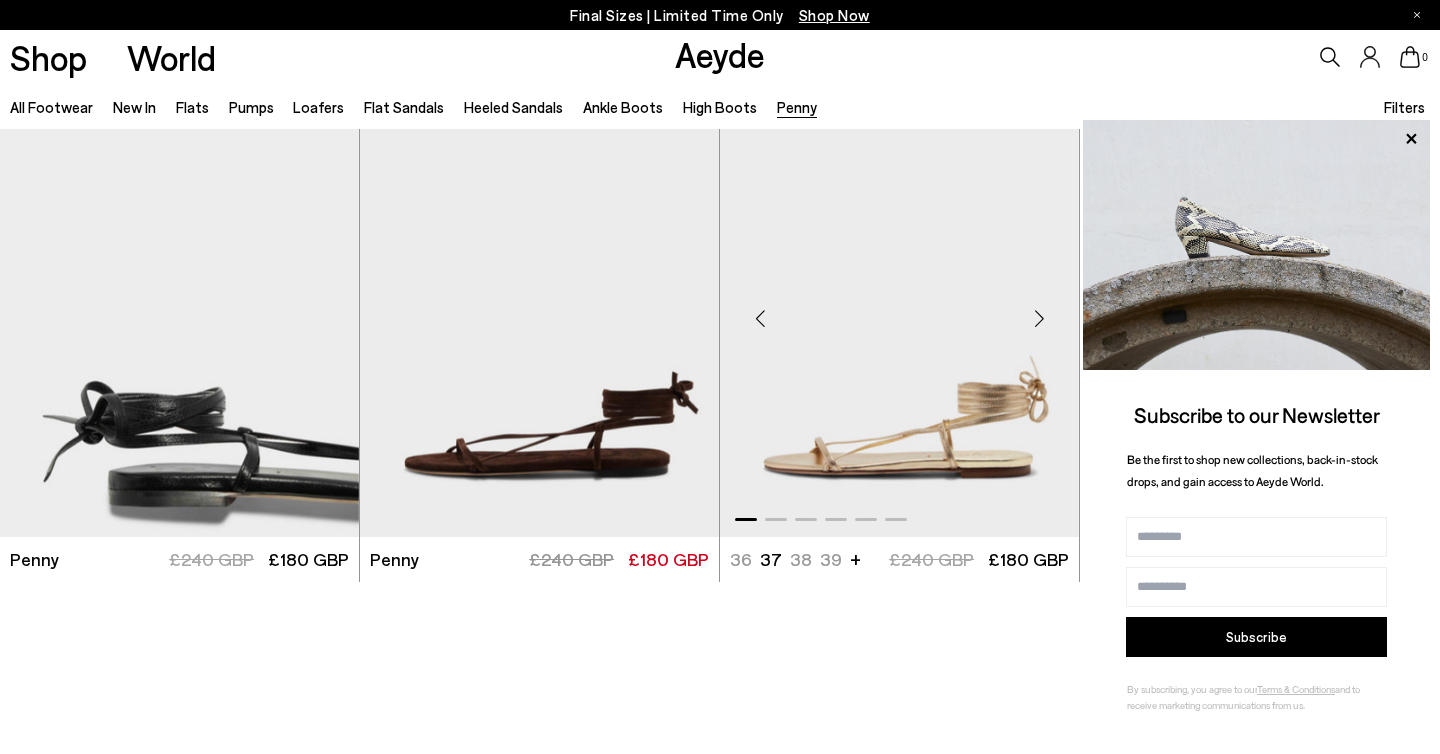 scroll, scrollTop: 41, scrollLeft: 0, axis: vertical 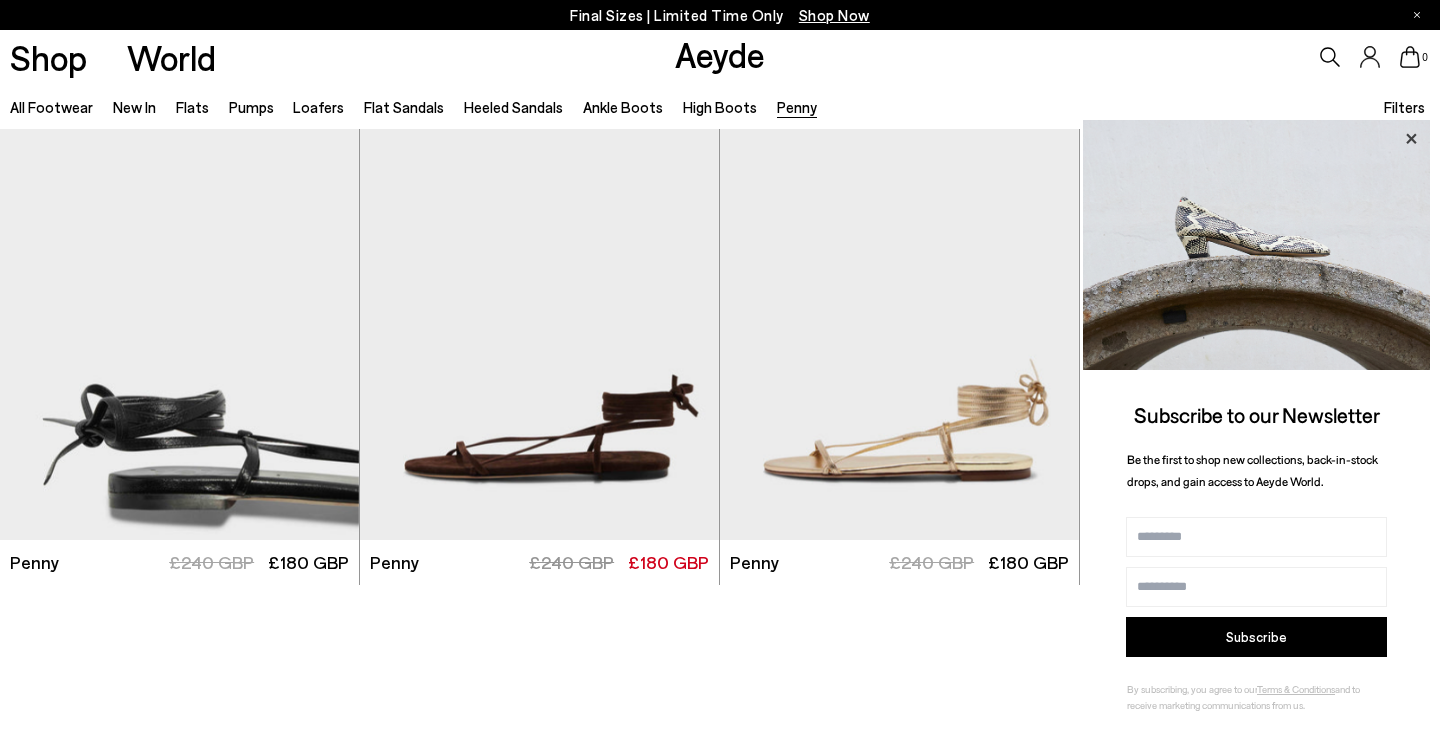 click 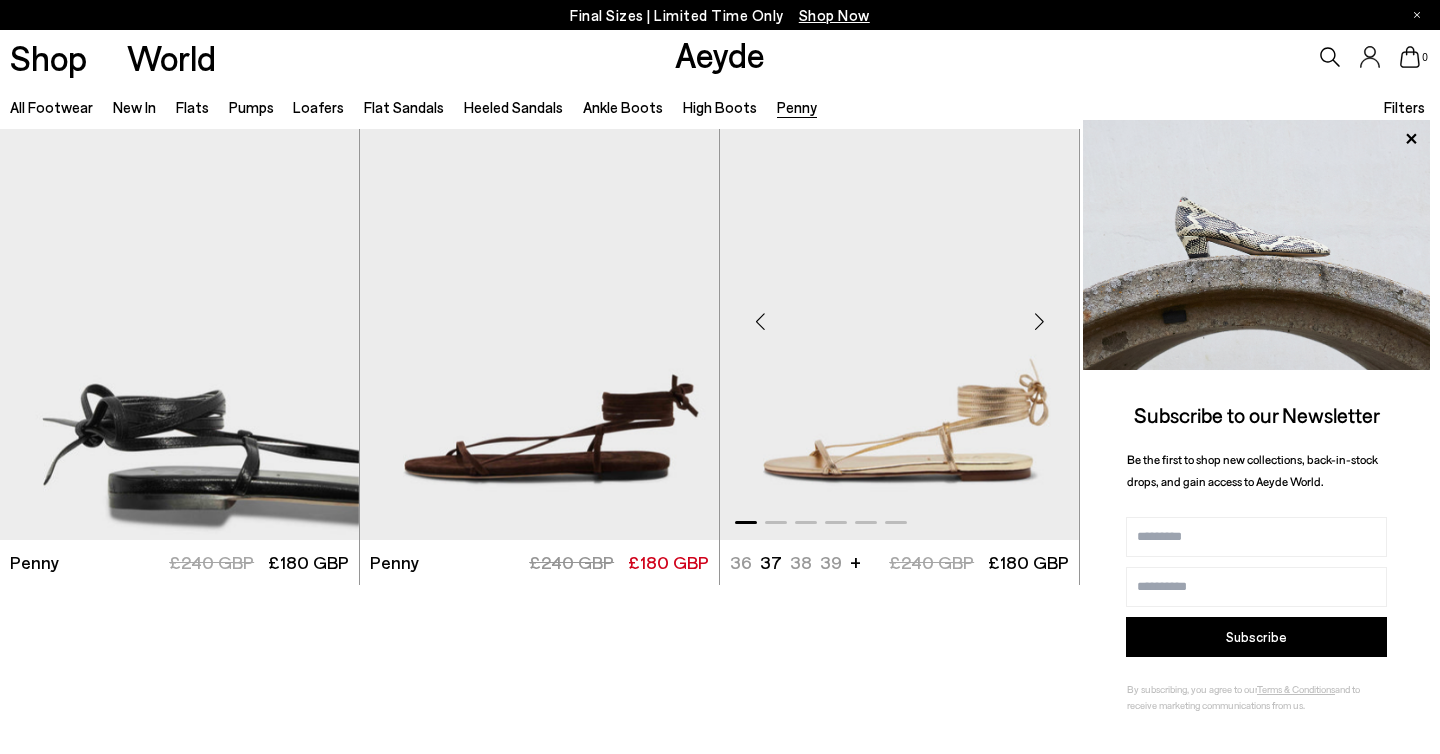 scroll, scrollTop: 0, scrollLeft: 0, axis: both 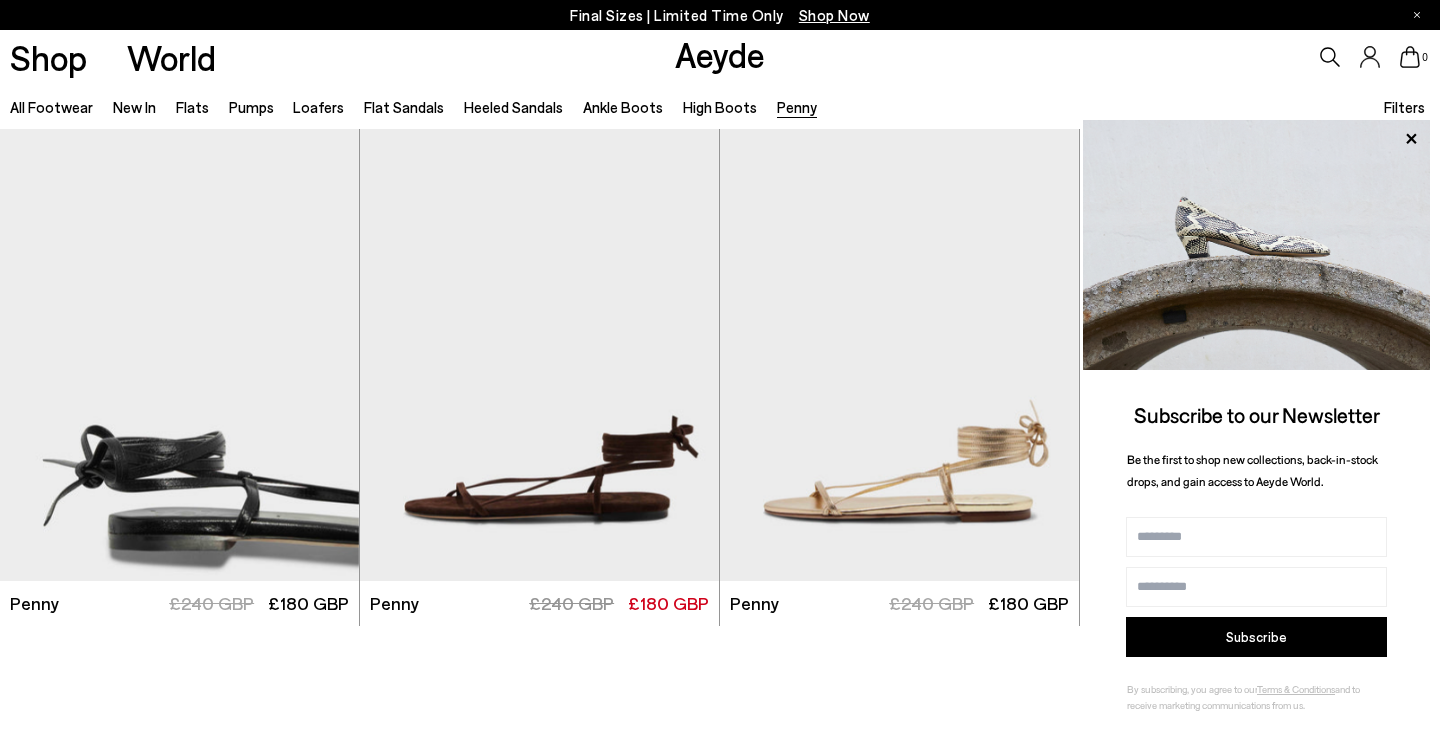click 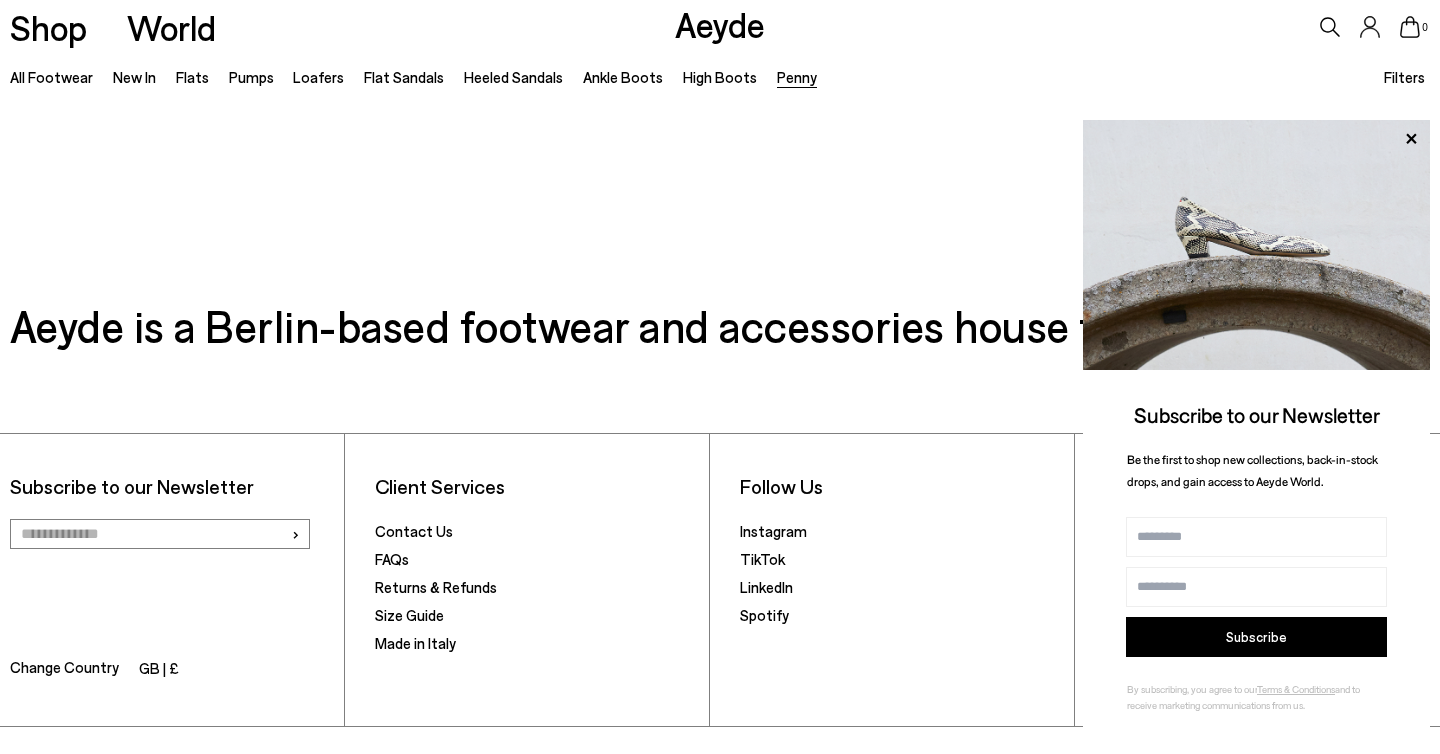 scroll, scrollTop: 610, scrollLeft: 0, axis: vertical 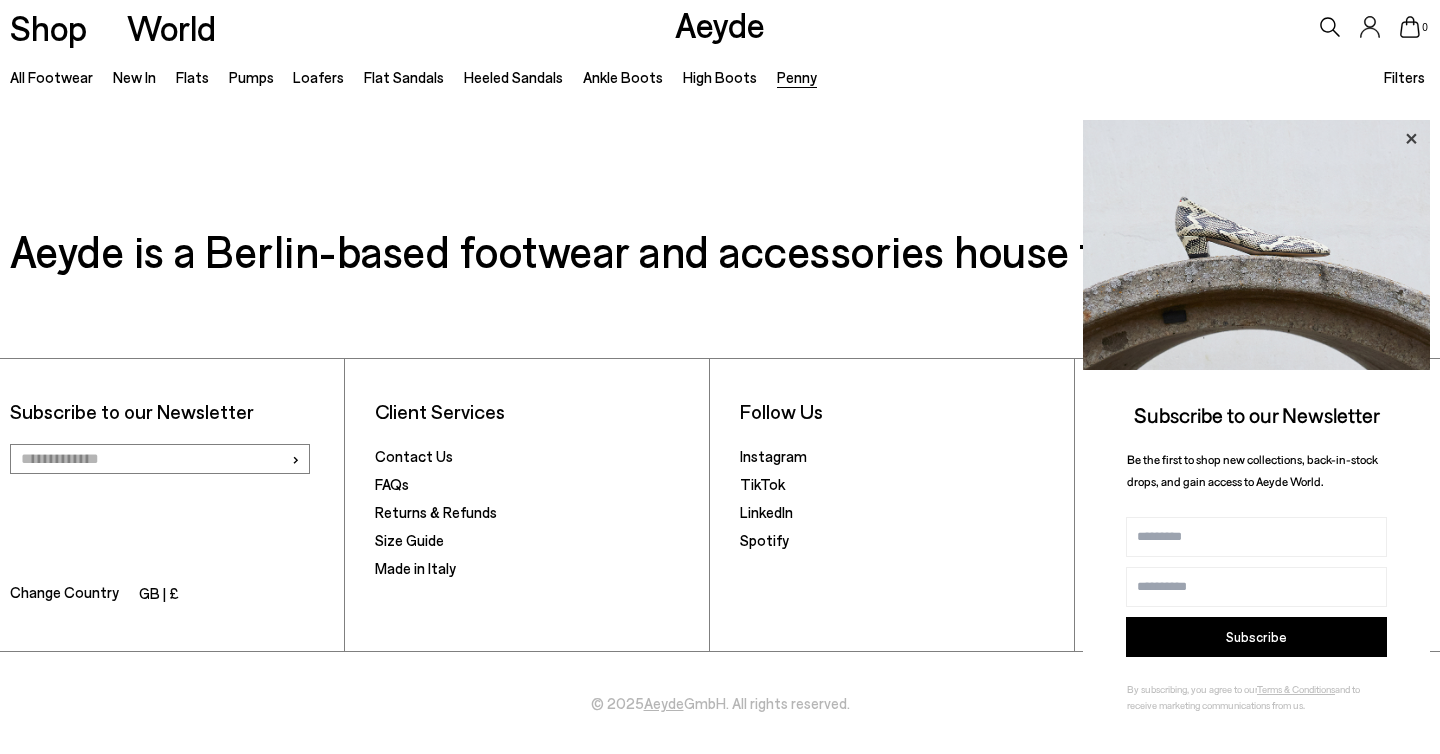 click 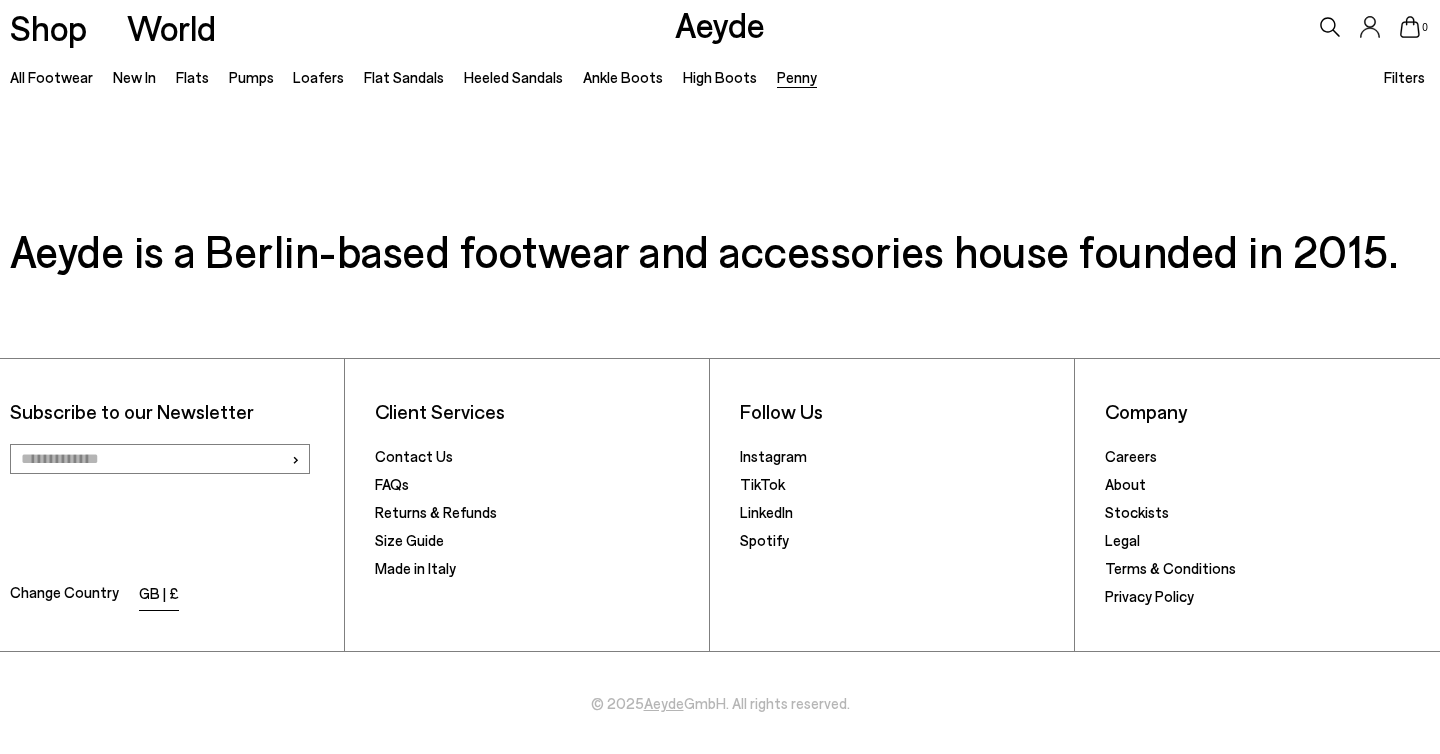 click on "GB  |  £" at bounding box center (159, 595) 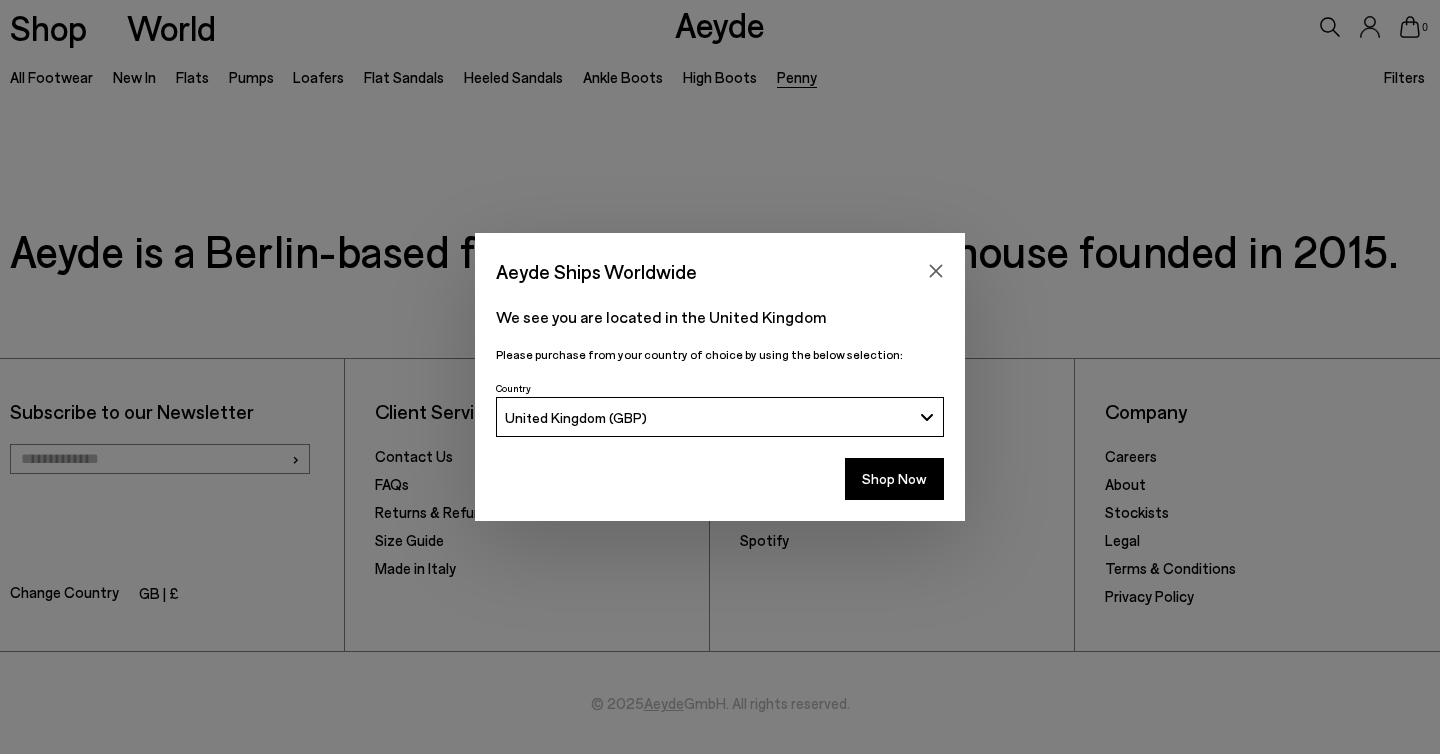 click on "United Kingdom (GBP)" at bounding box center [720, 417] 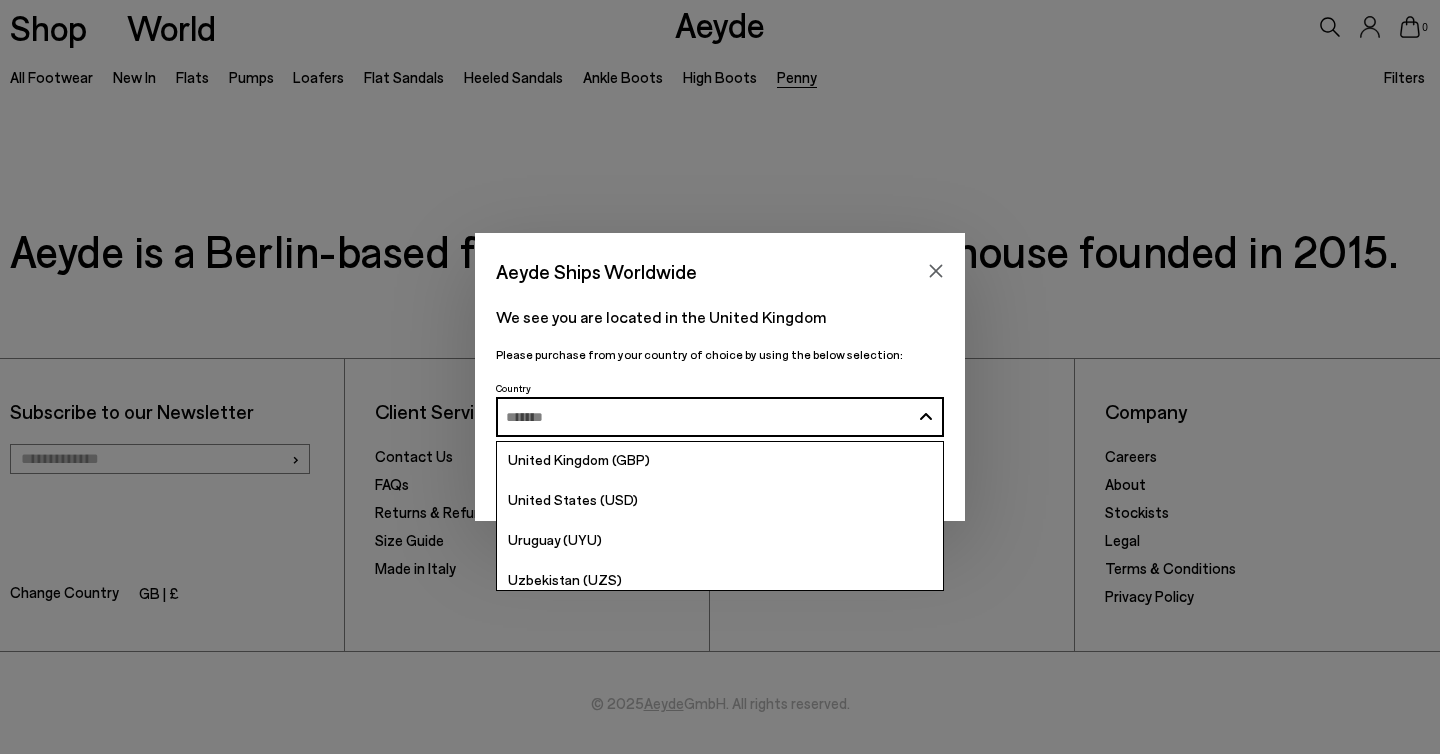 scroll, scrollTop: 7801, scrollLeft: 0, axis: vertical 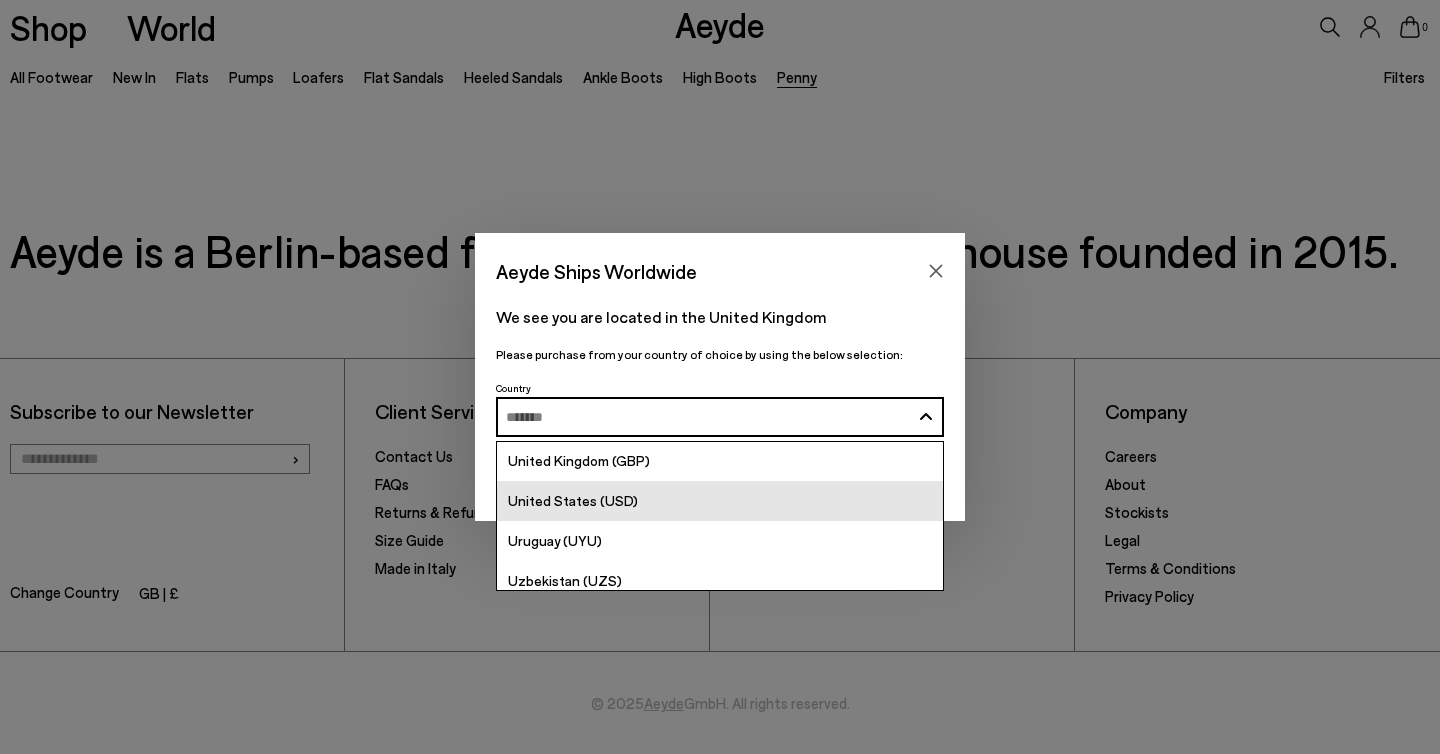 click on "United States (USD)" at bounding box center (573, 500) 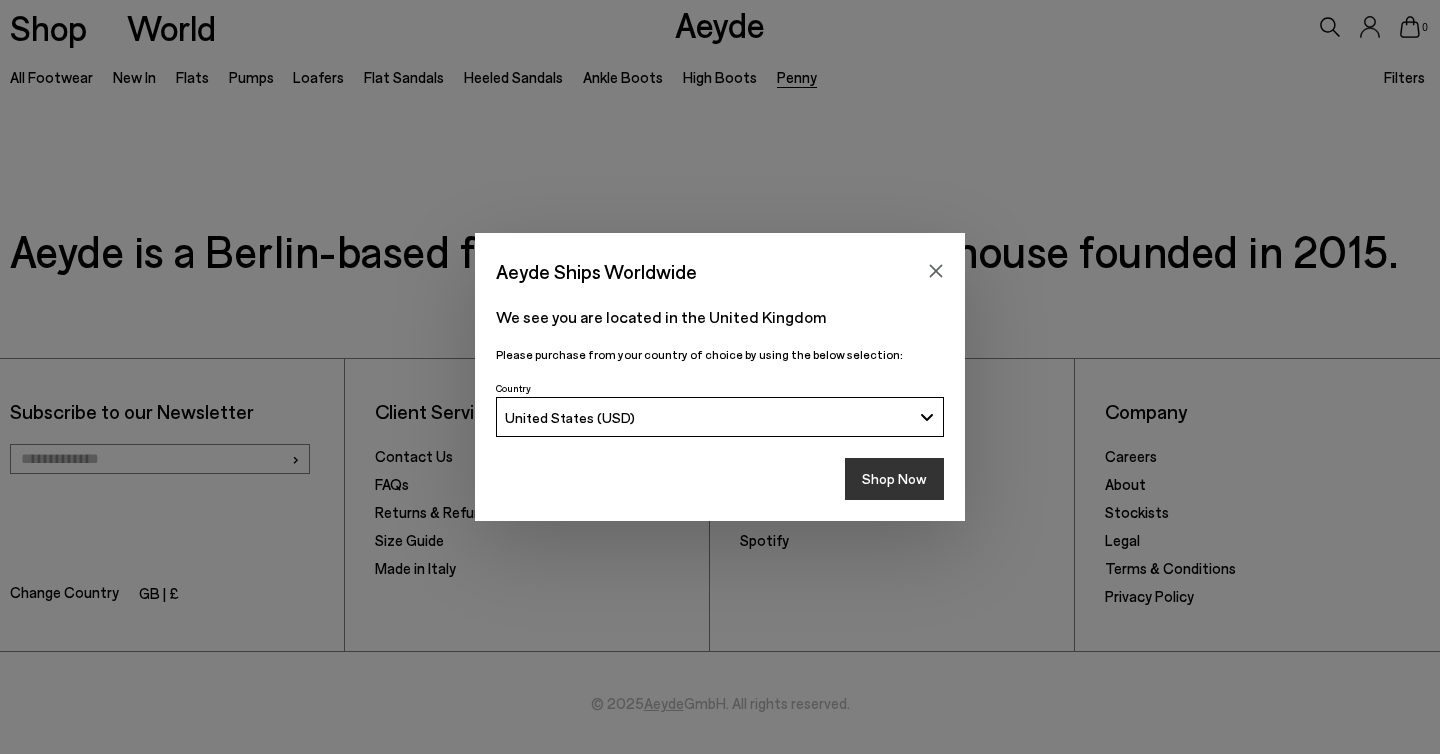 click on "Shop Now" at bounding box center (894, 479) 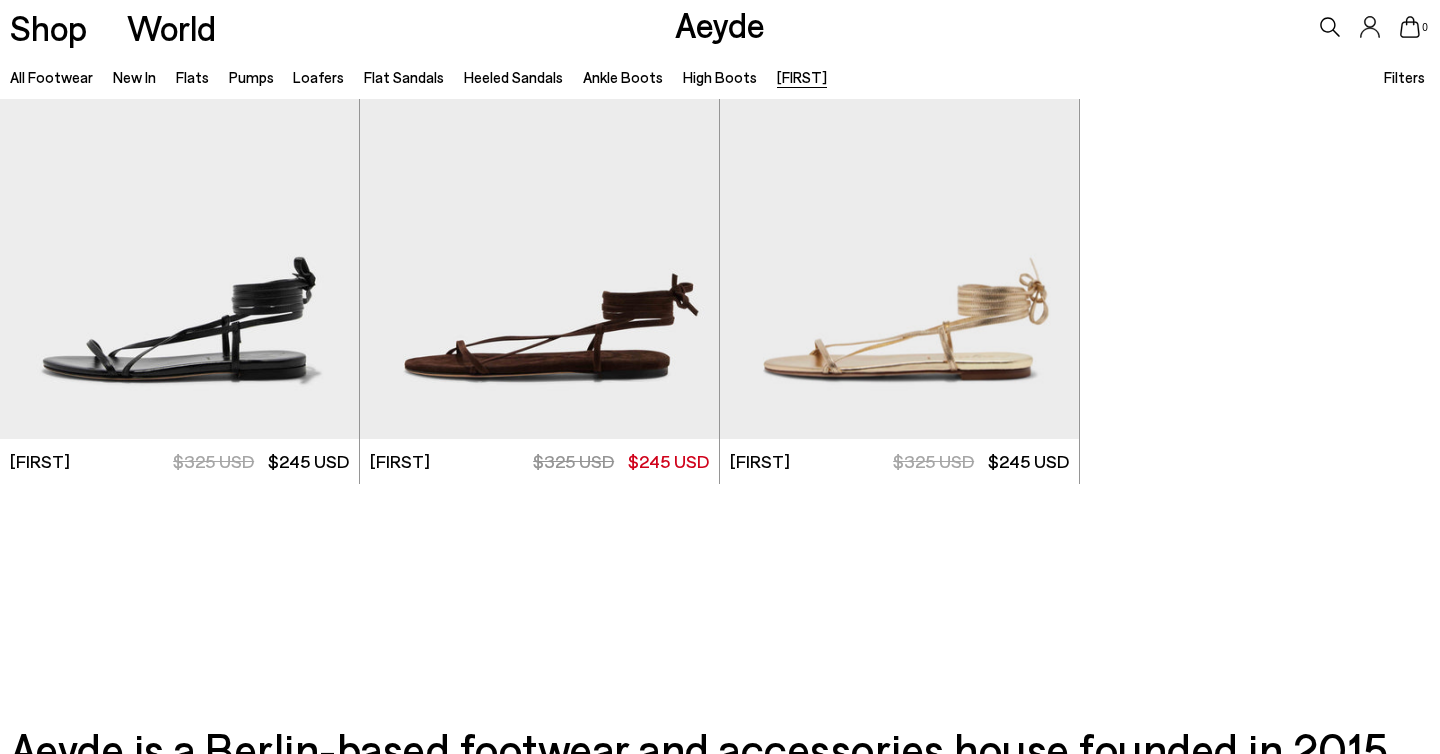scroll, scrollTop: 123, scrollLeft: 0, axis: vertical 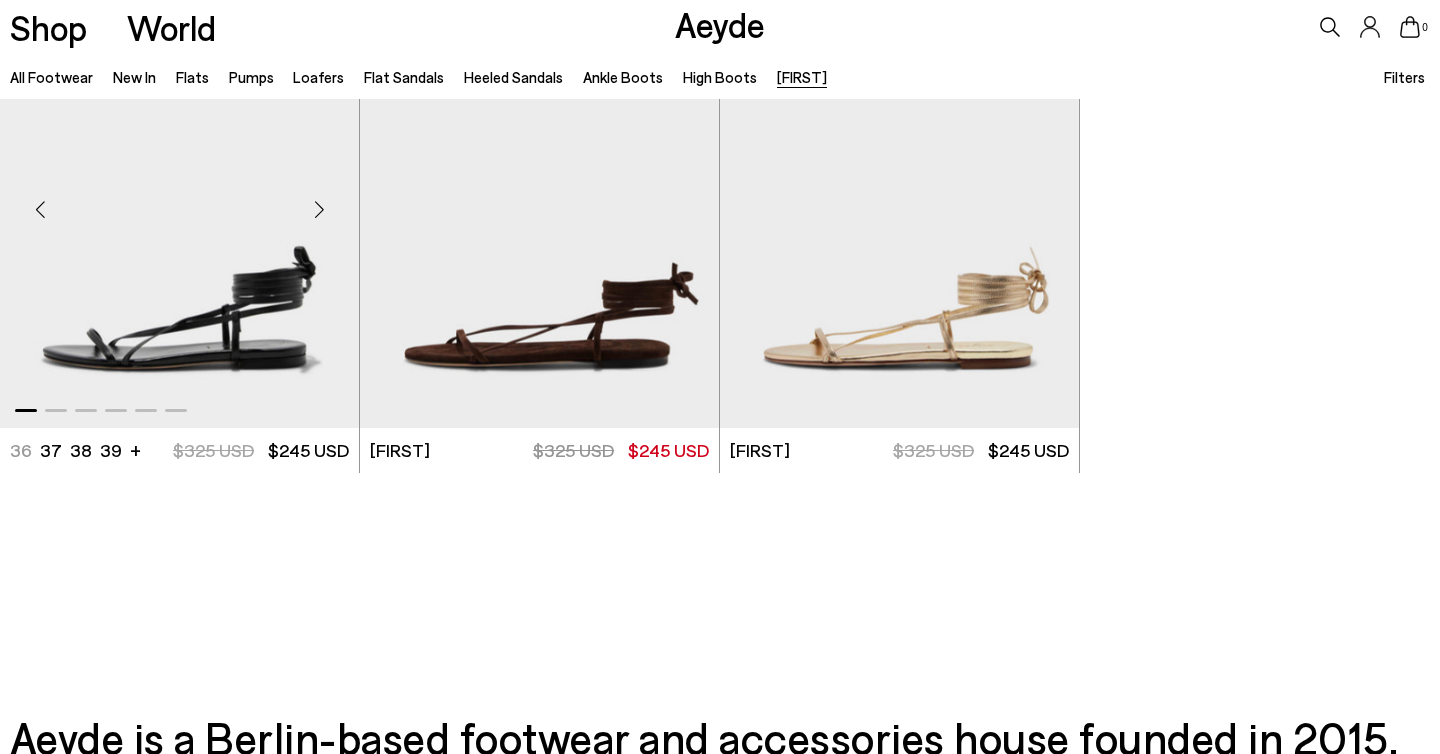 click at bounding box center (179, 201) 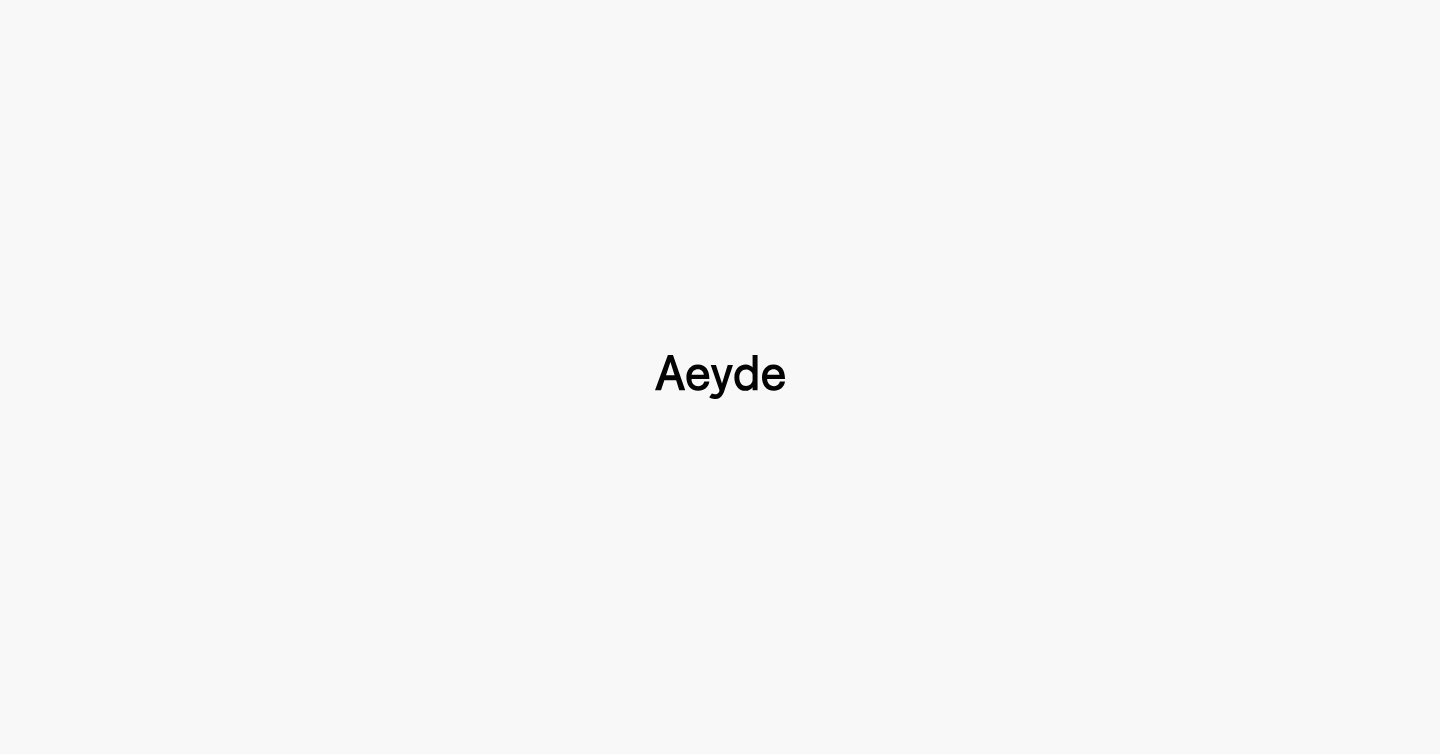 type 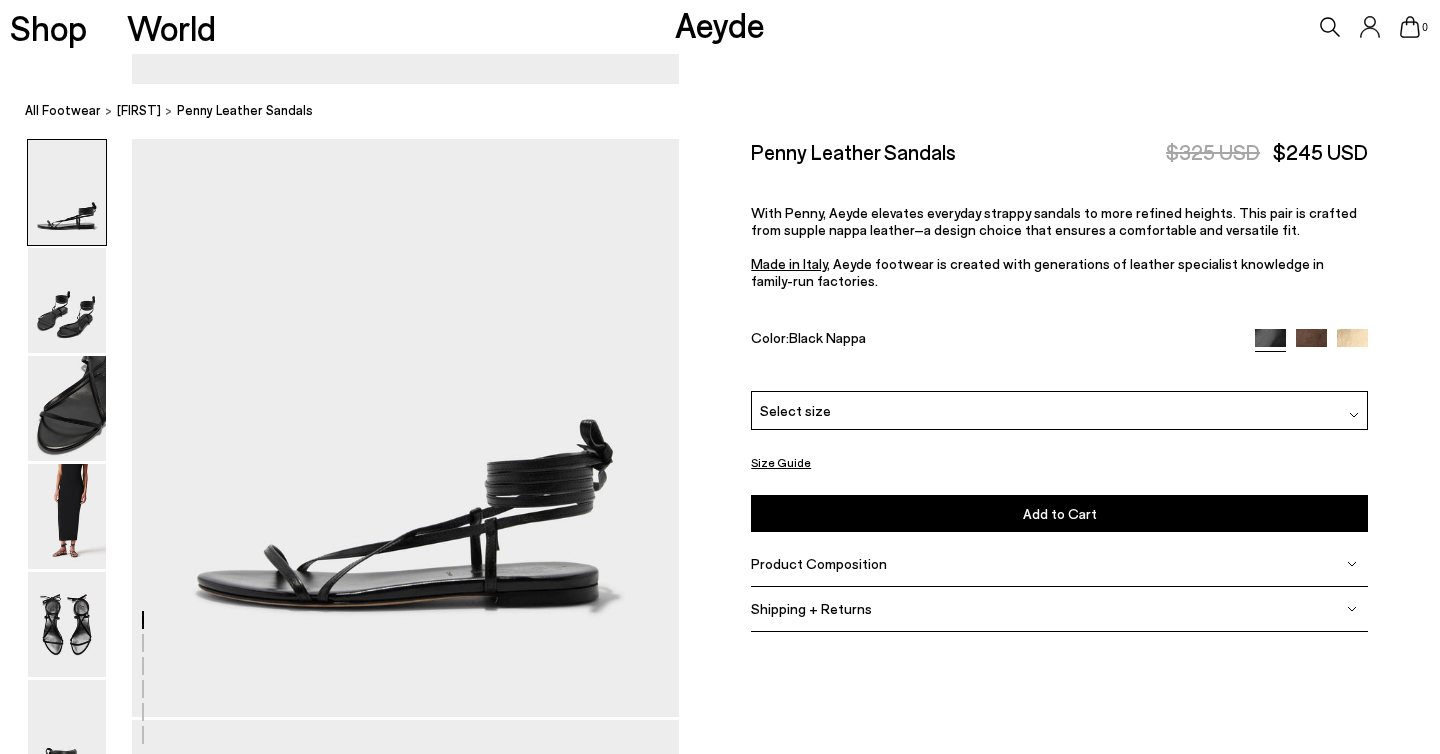 scroll, scrollTop: 144, scrollLeft: 0, axis: vertical 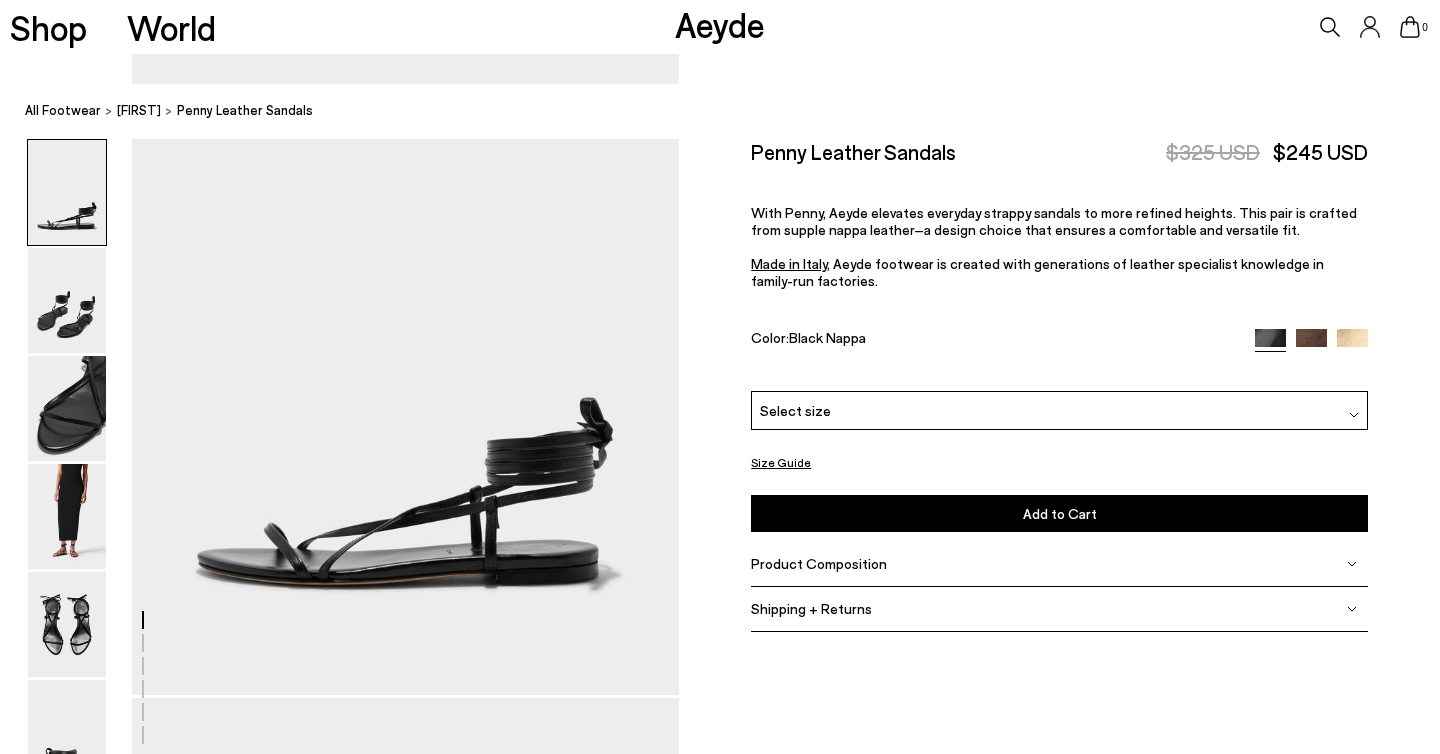 click on "Select size" at bounding box center (1059, 410) 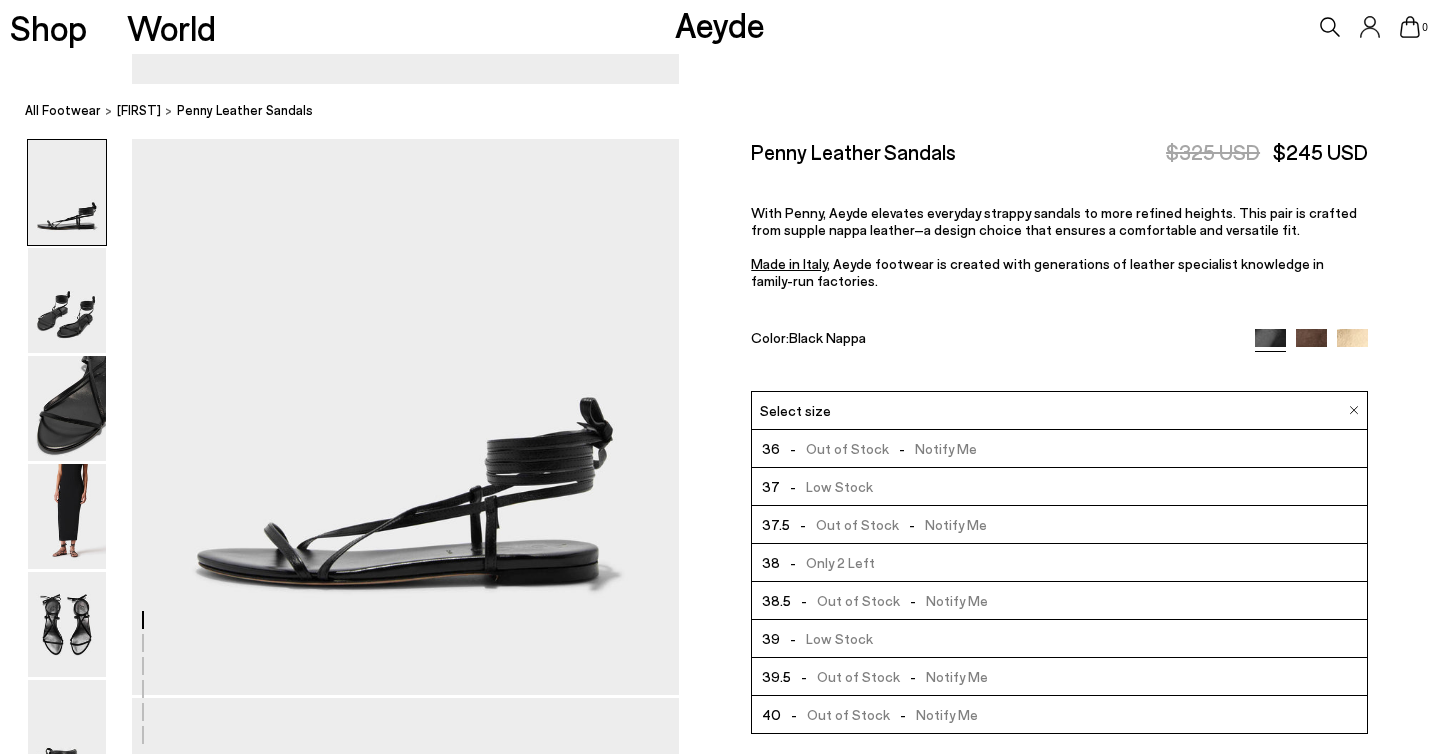 click on "38
- Only 2 Left" at bounding box center [1059, 563] 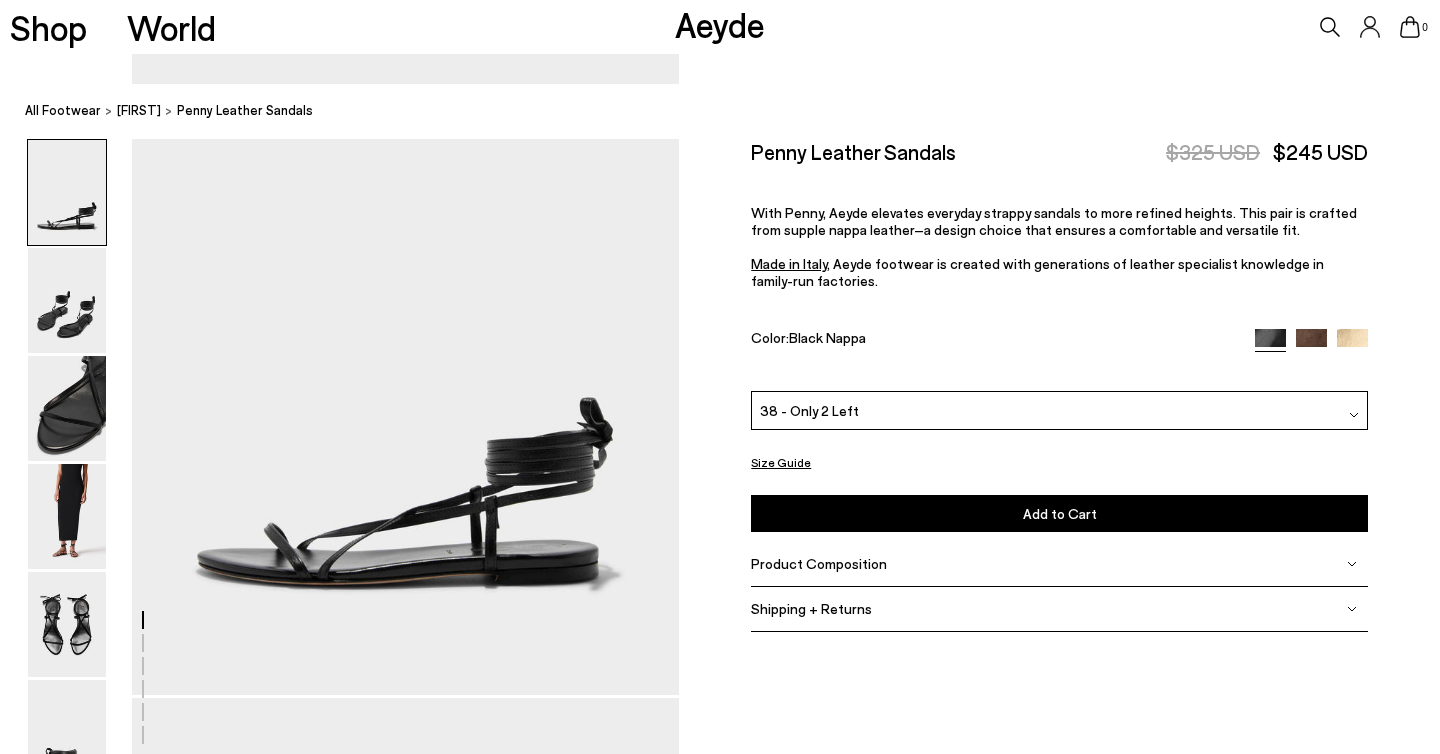 click on "Add to Cart Select a Size First" at bounding box center (1059, 513) 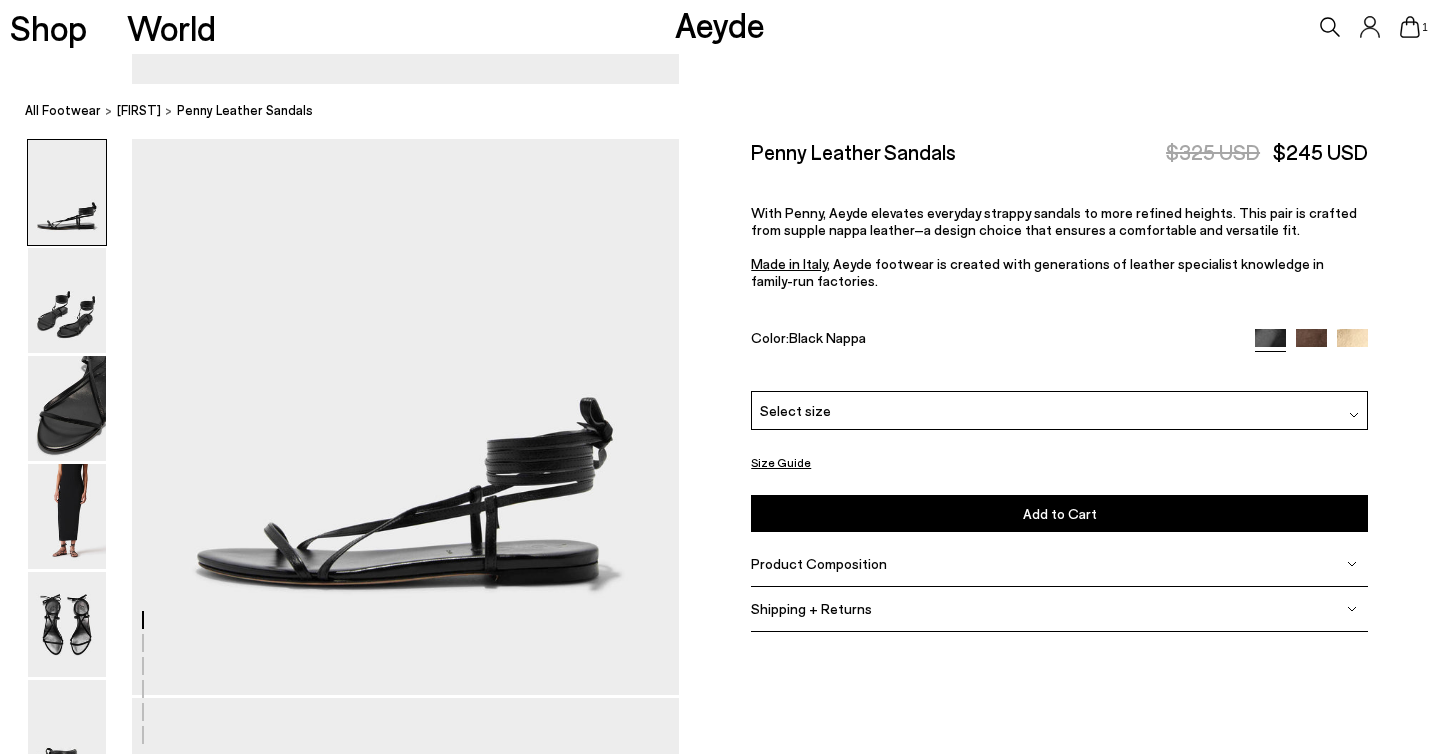 click on "Select size" at bounding box center (1059, 410) 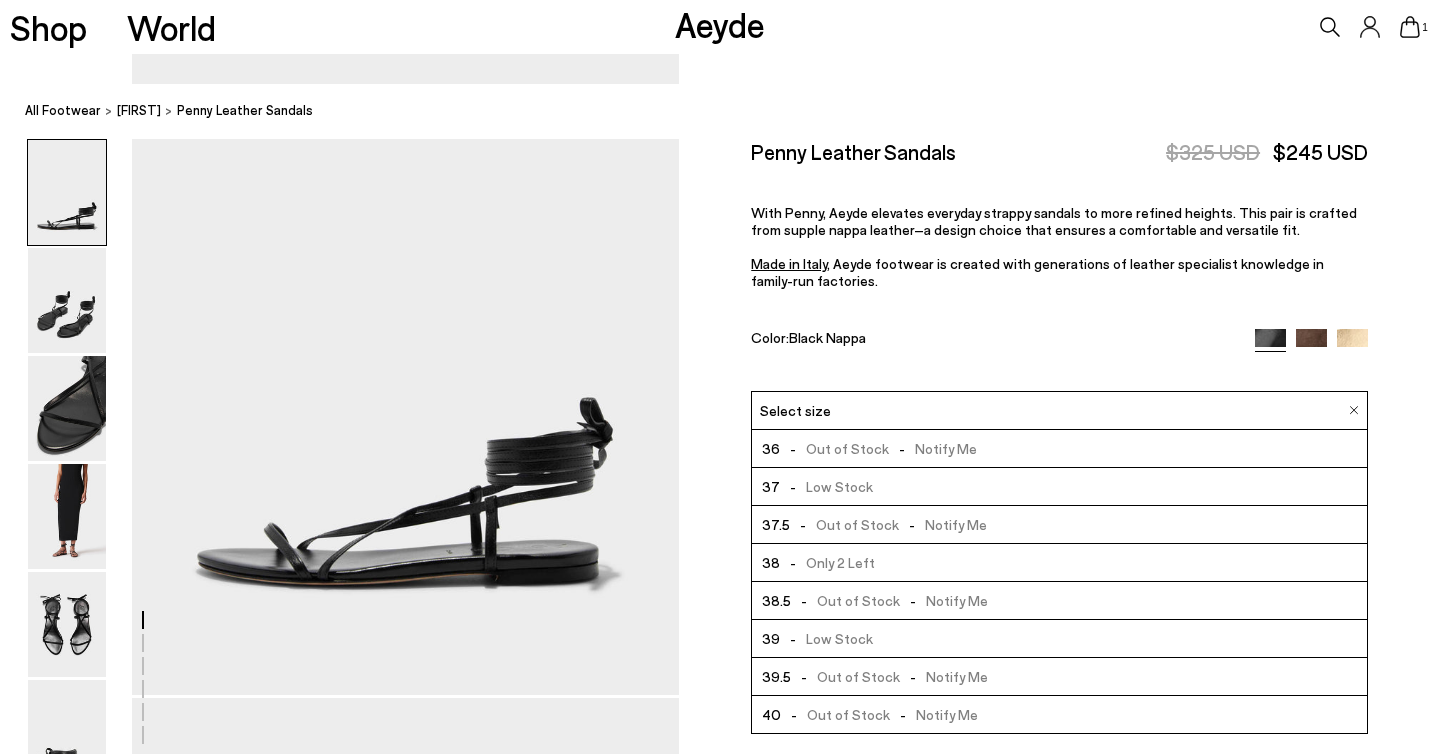 click at bounding box center [339, 2161] 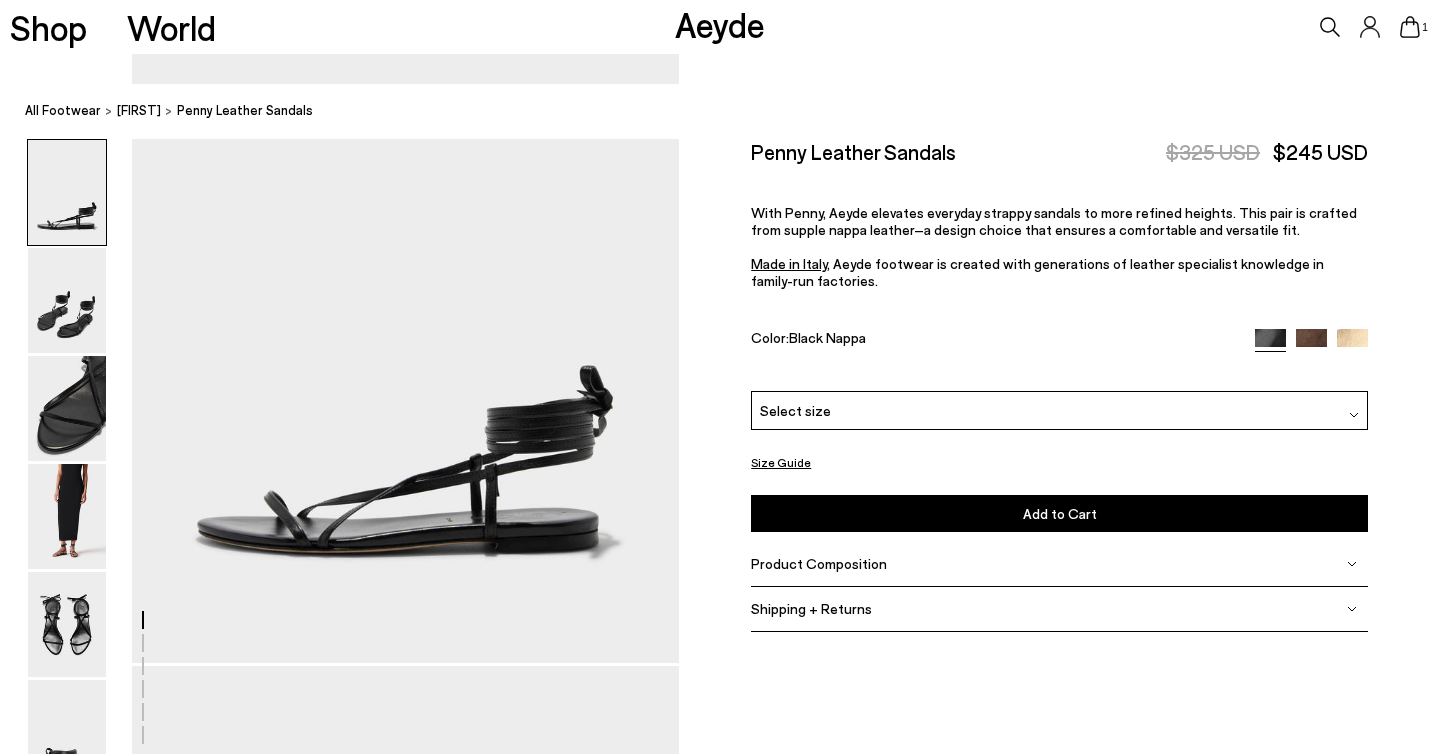 scroll, scrollTop: 185, scrollLeft: 0, axis: vertical 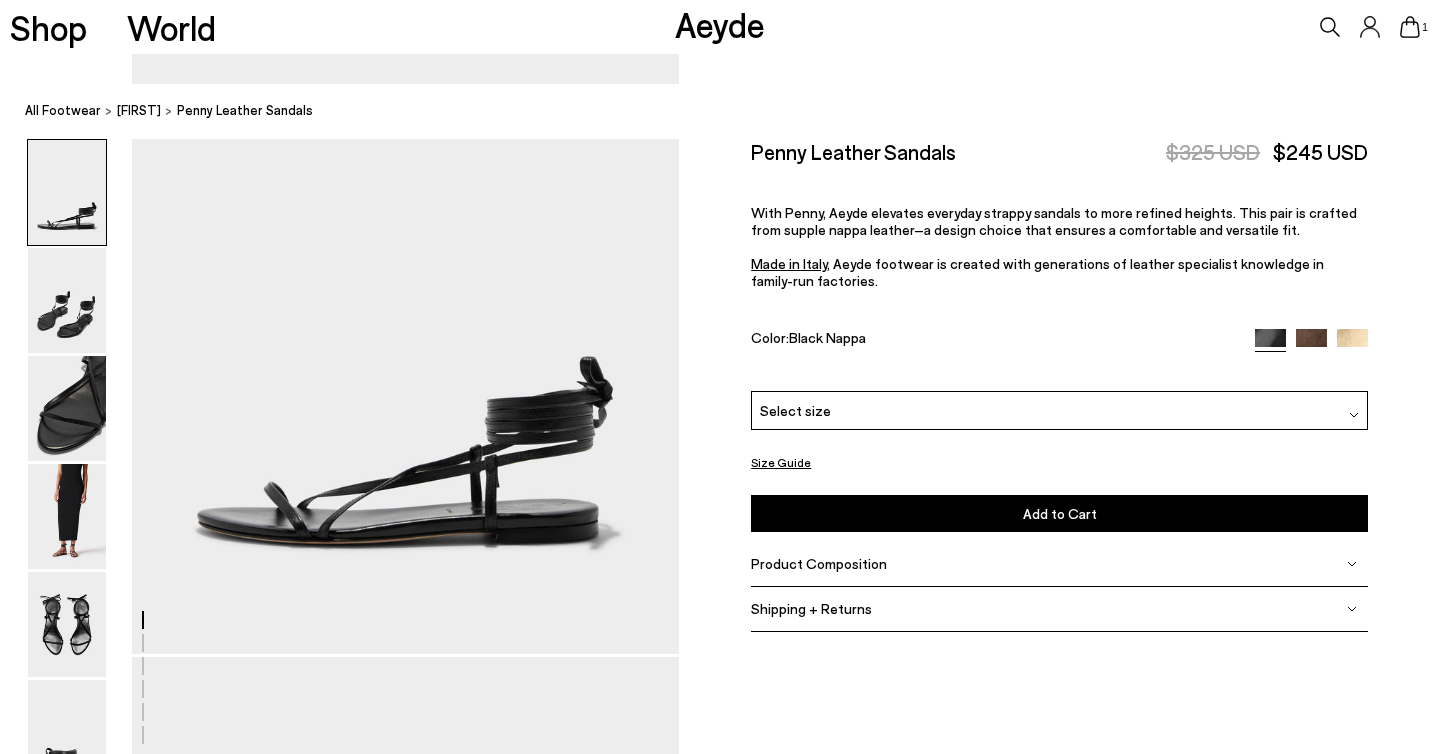 click at bounding box center (1352, 343) 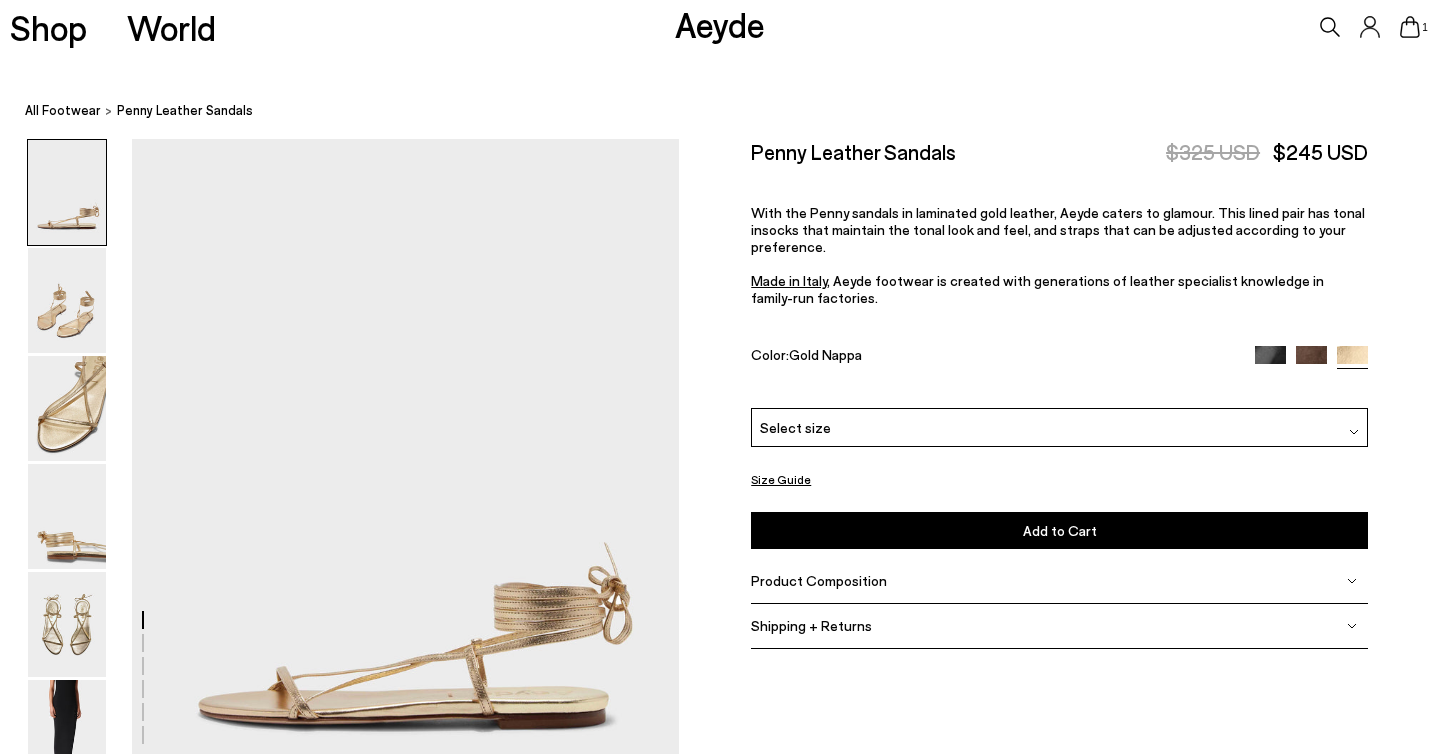 scroll, scrollTop: 0, scrollLeft: 0, axis: both 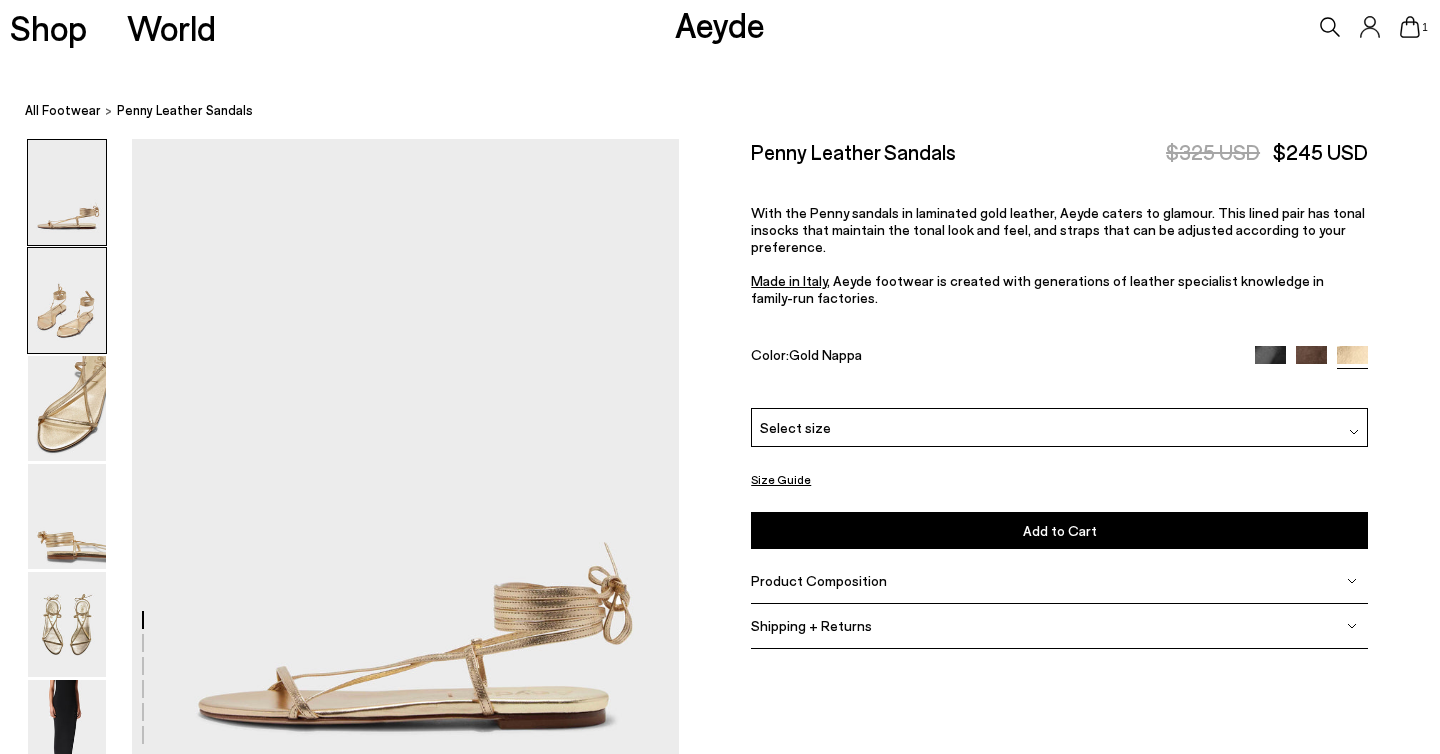 click at bounding box center (67, 300) 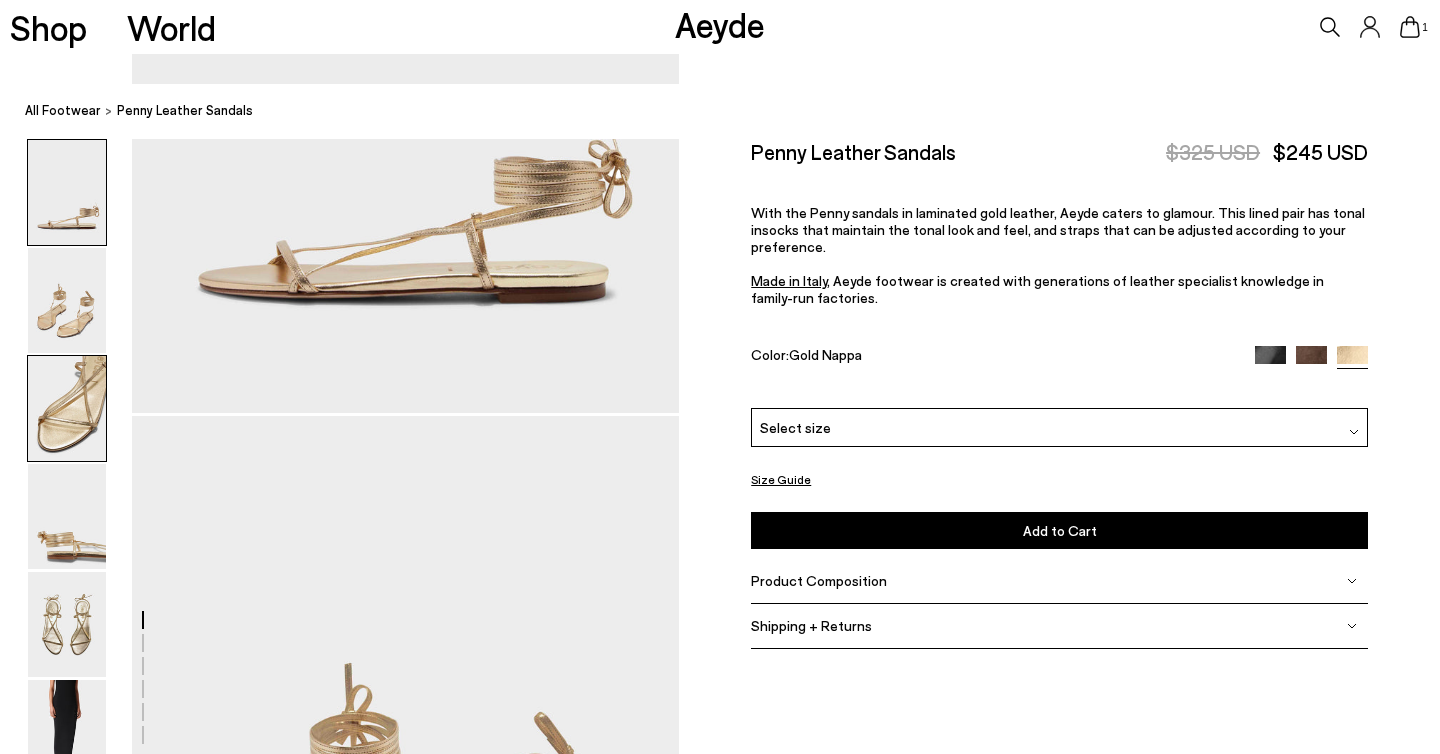 click at bounding box center (67, 408) 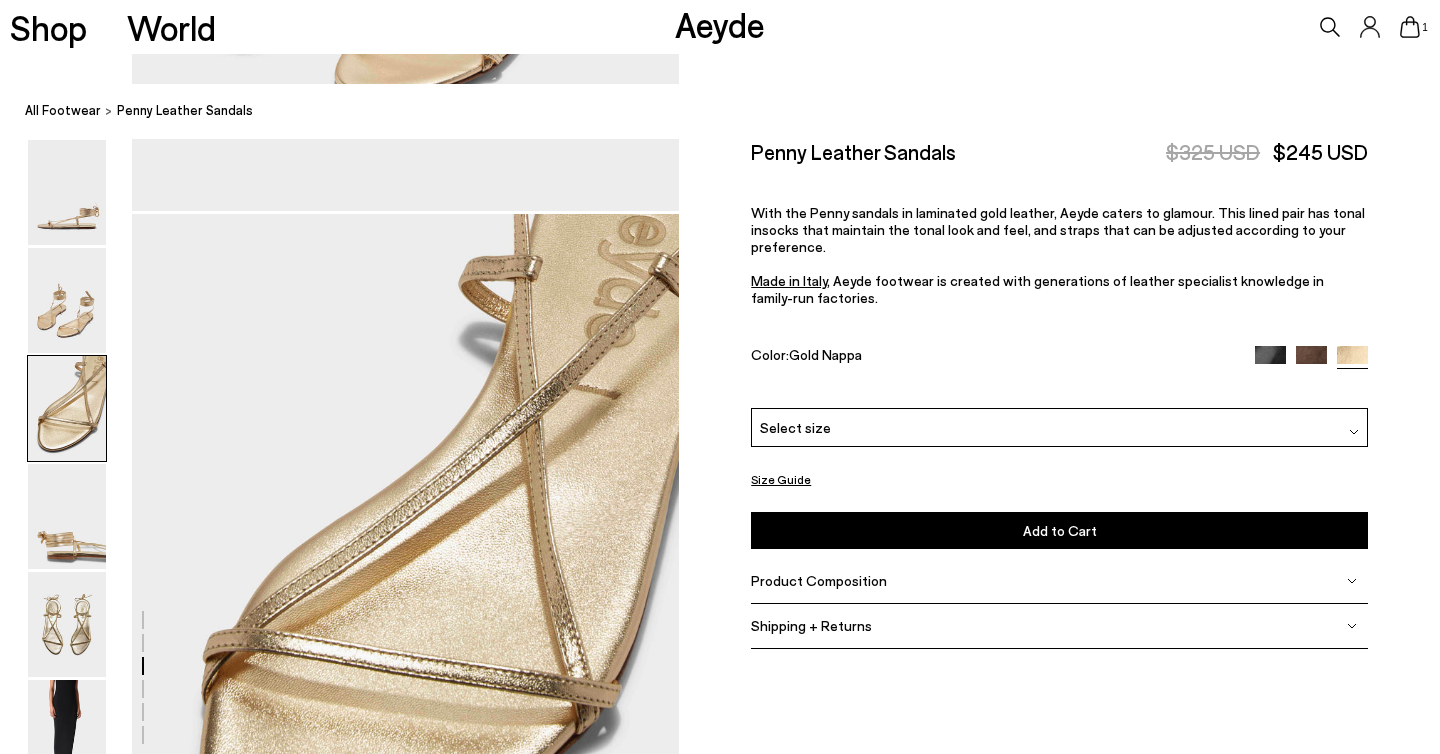 scroll, scrollTop: 1437, scrollLeft: 0, axis: vertical 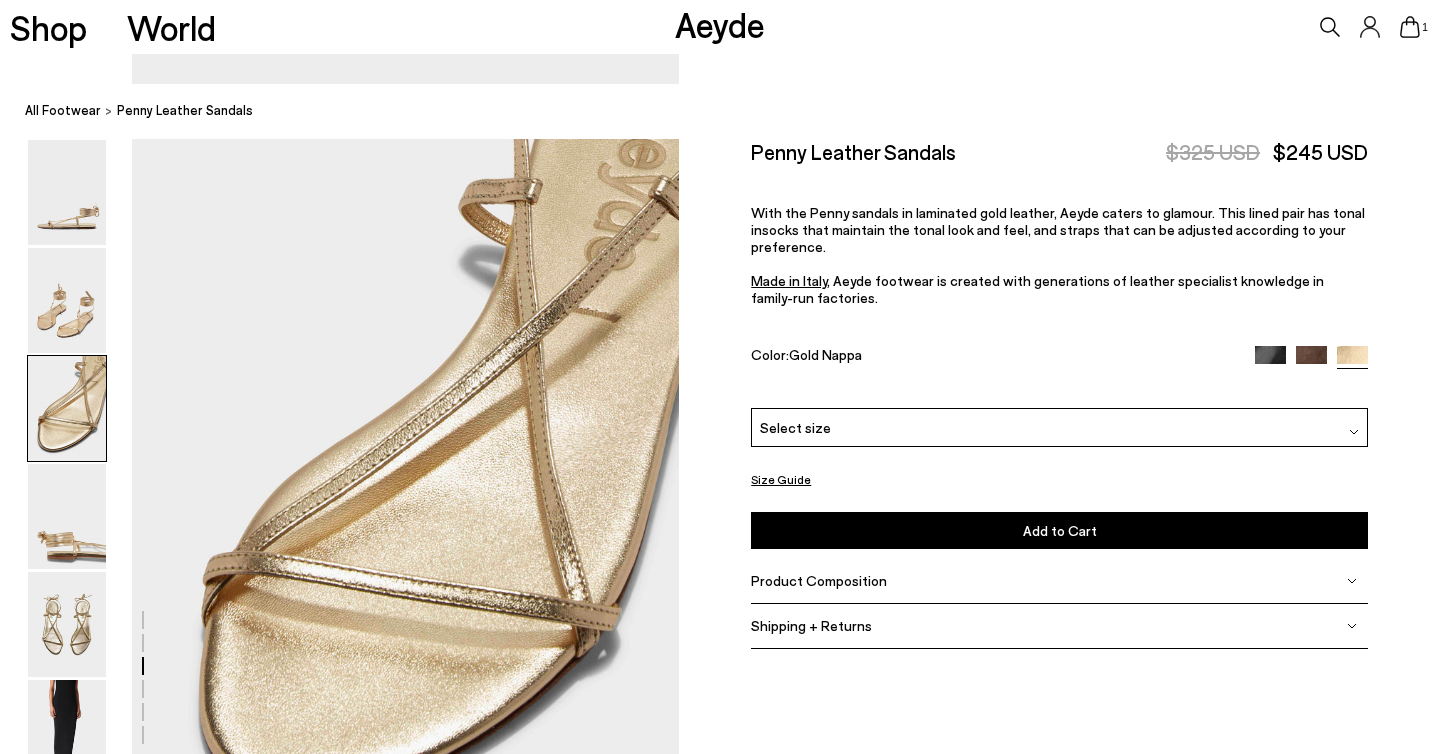 click on "Aeyde" at bounding box center [720, 24] 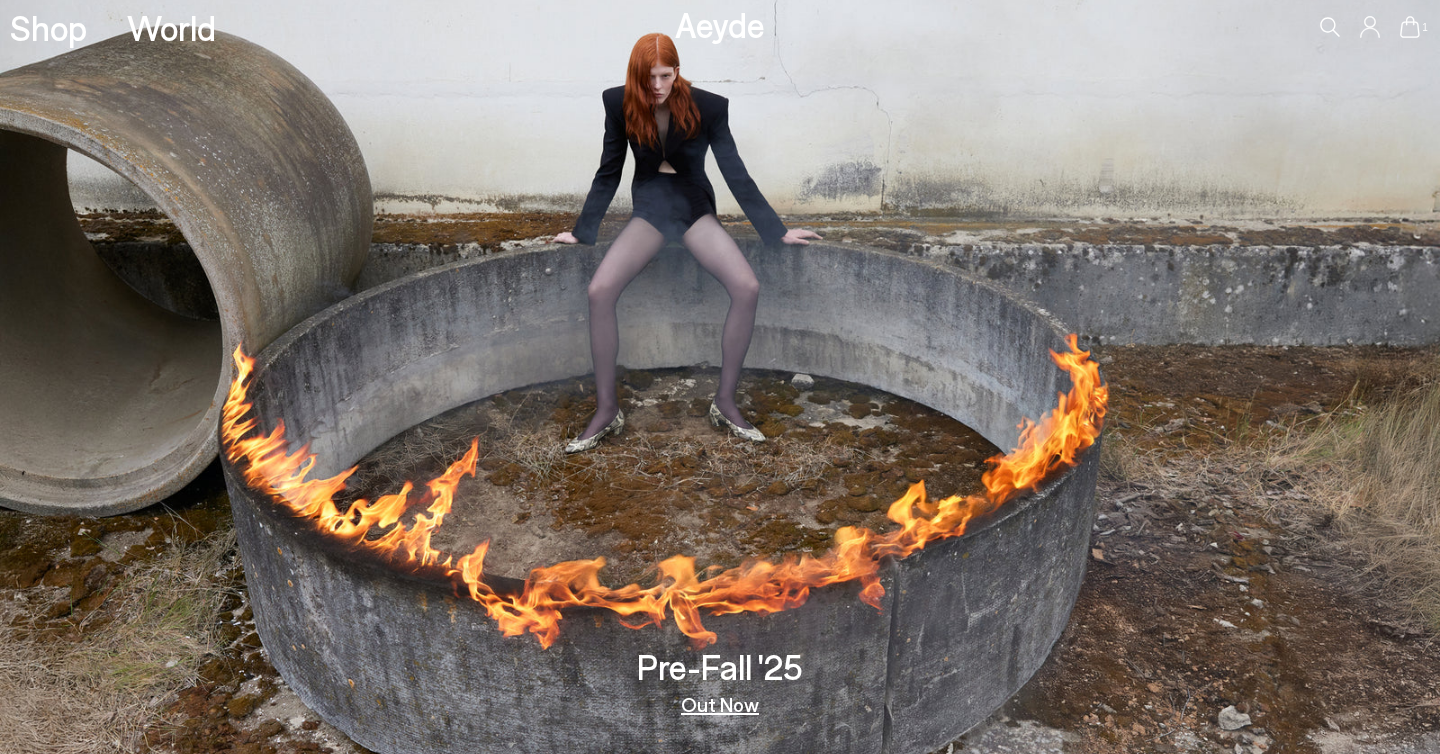 scroll, scrollTop: 0, scrollLeft: 0, axis: both 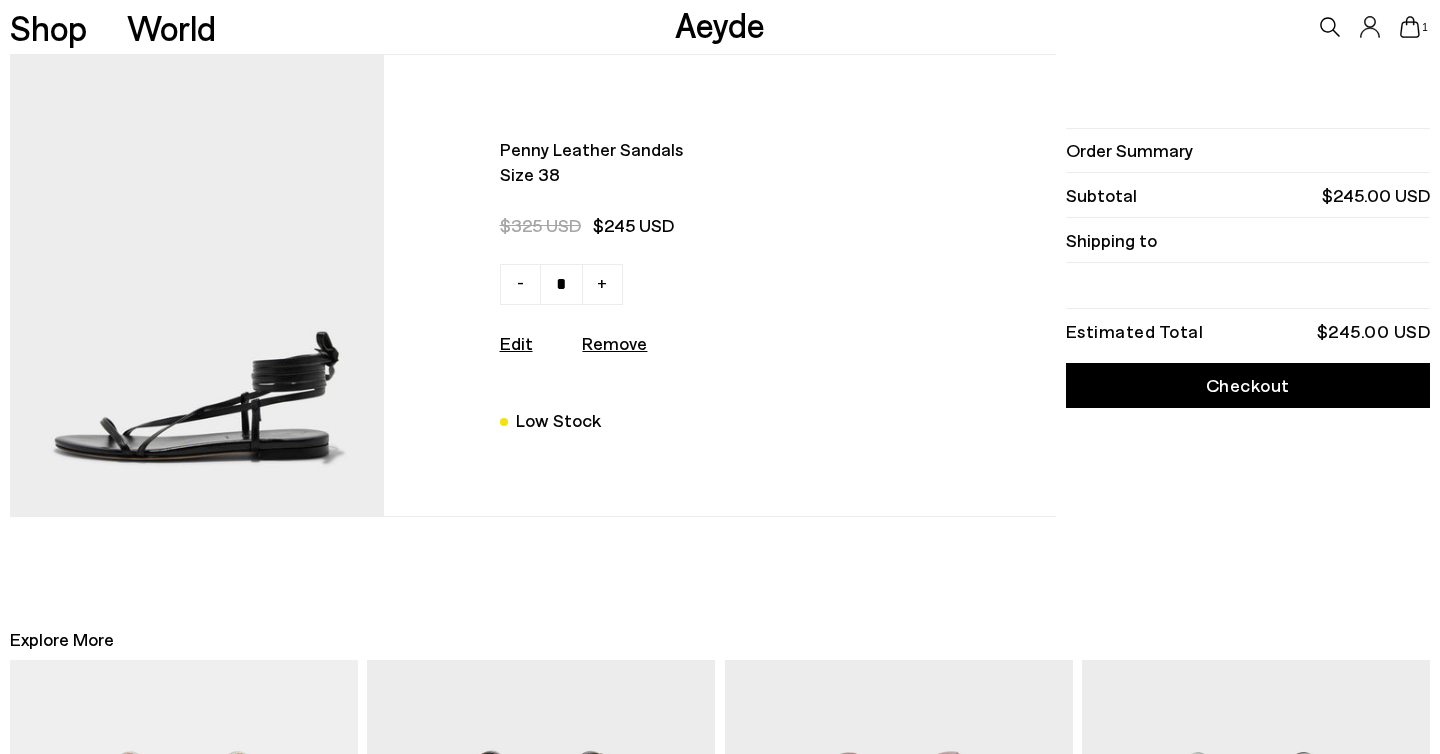 click on "Aeyde" at bounding box center (720, 24) 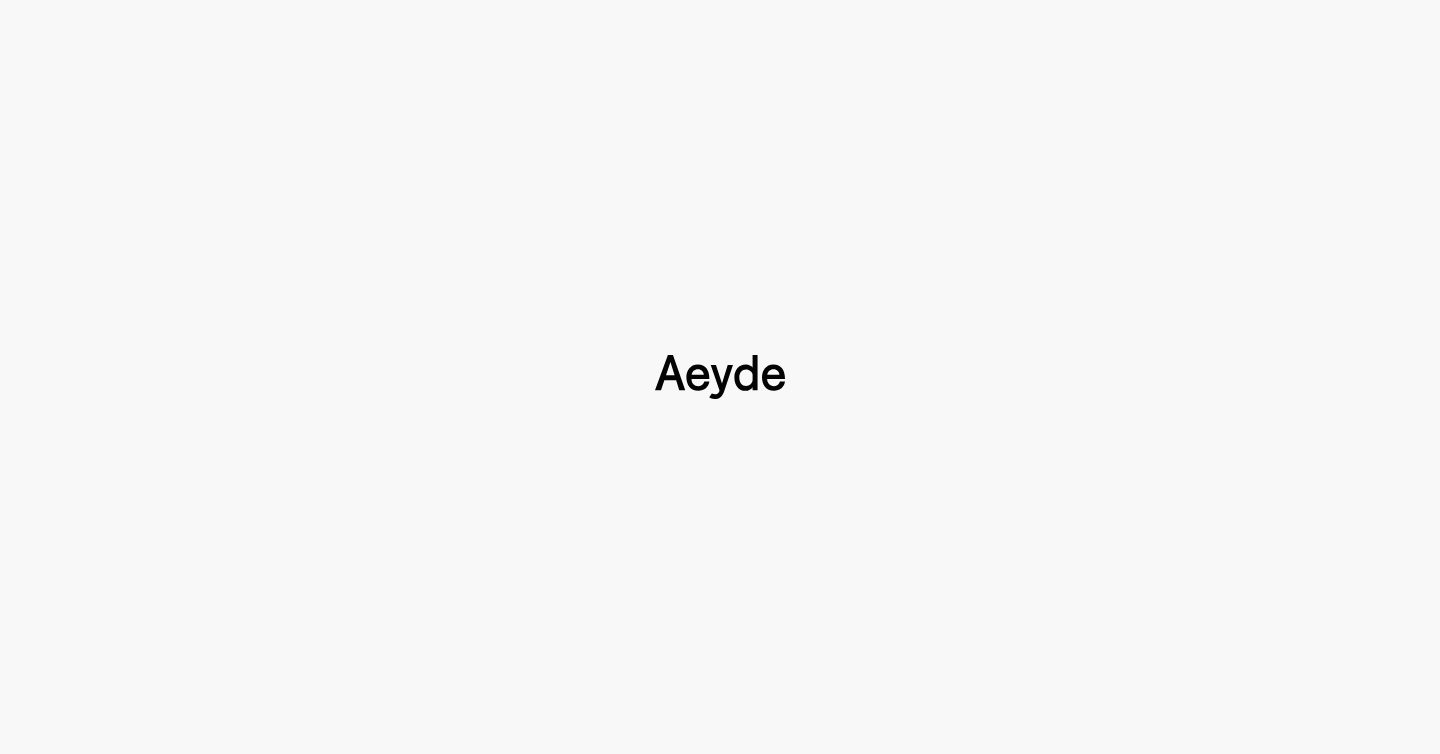 type 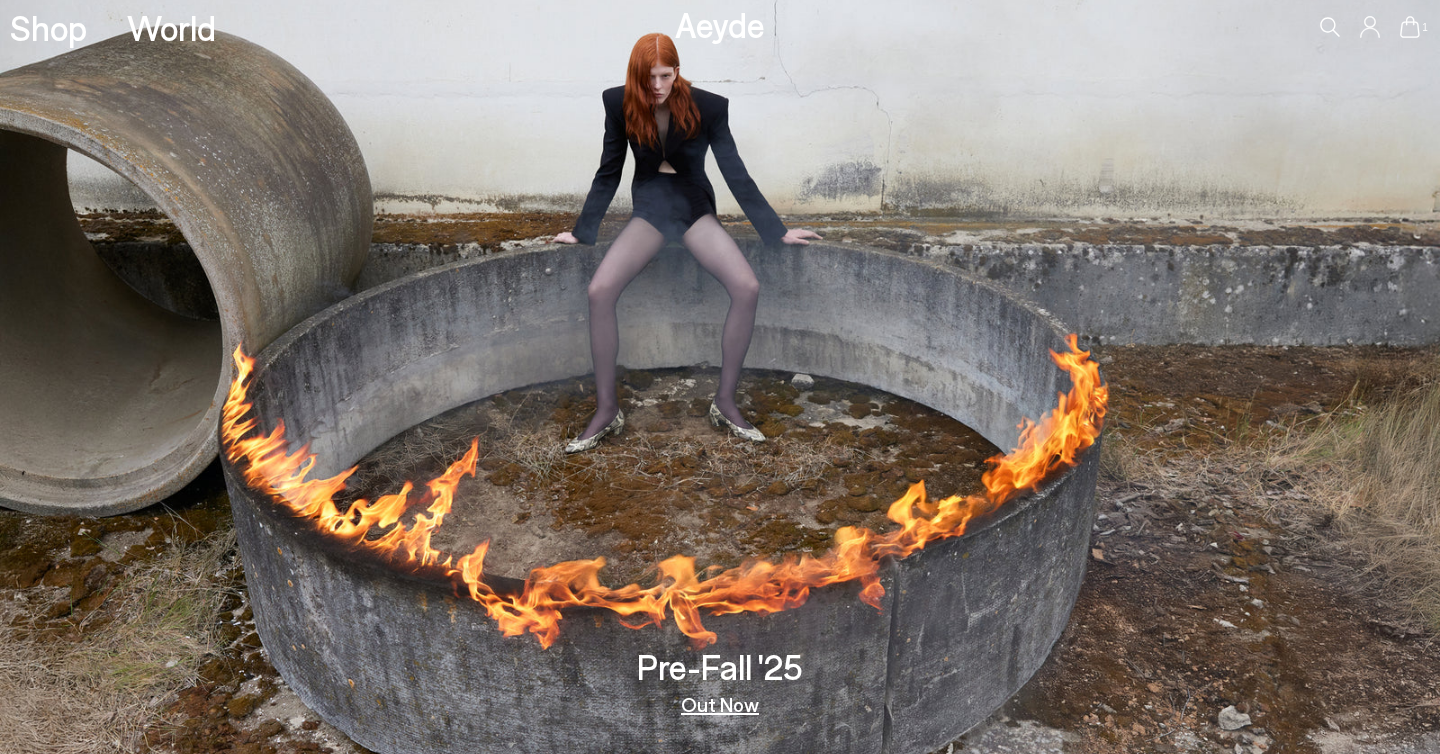 scroll, scrollTop: 0, scrollLeft: 0, axis: both 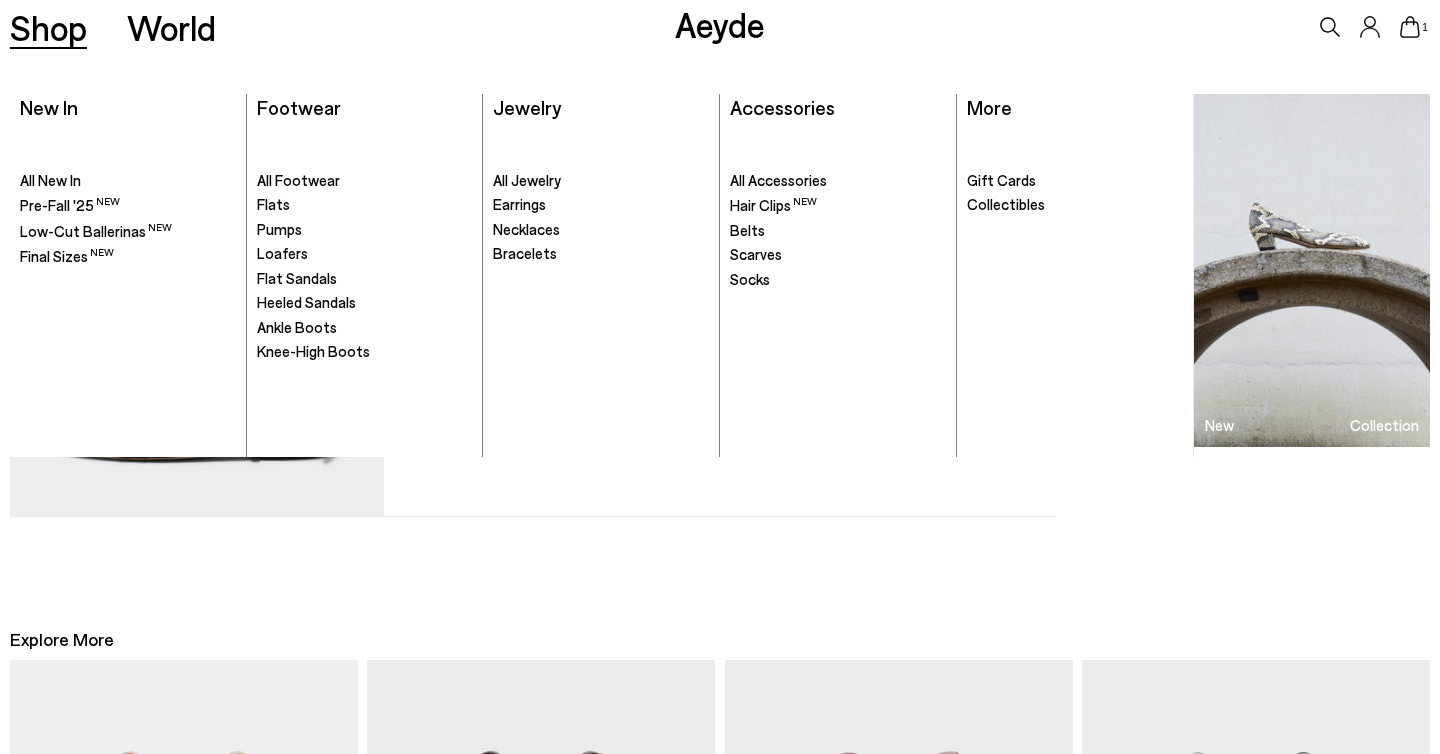 click on "Shop" at bounding box center [48, 27] 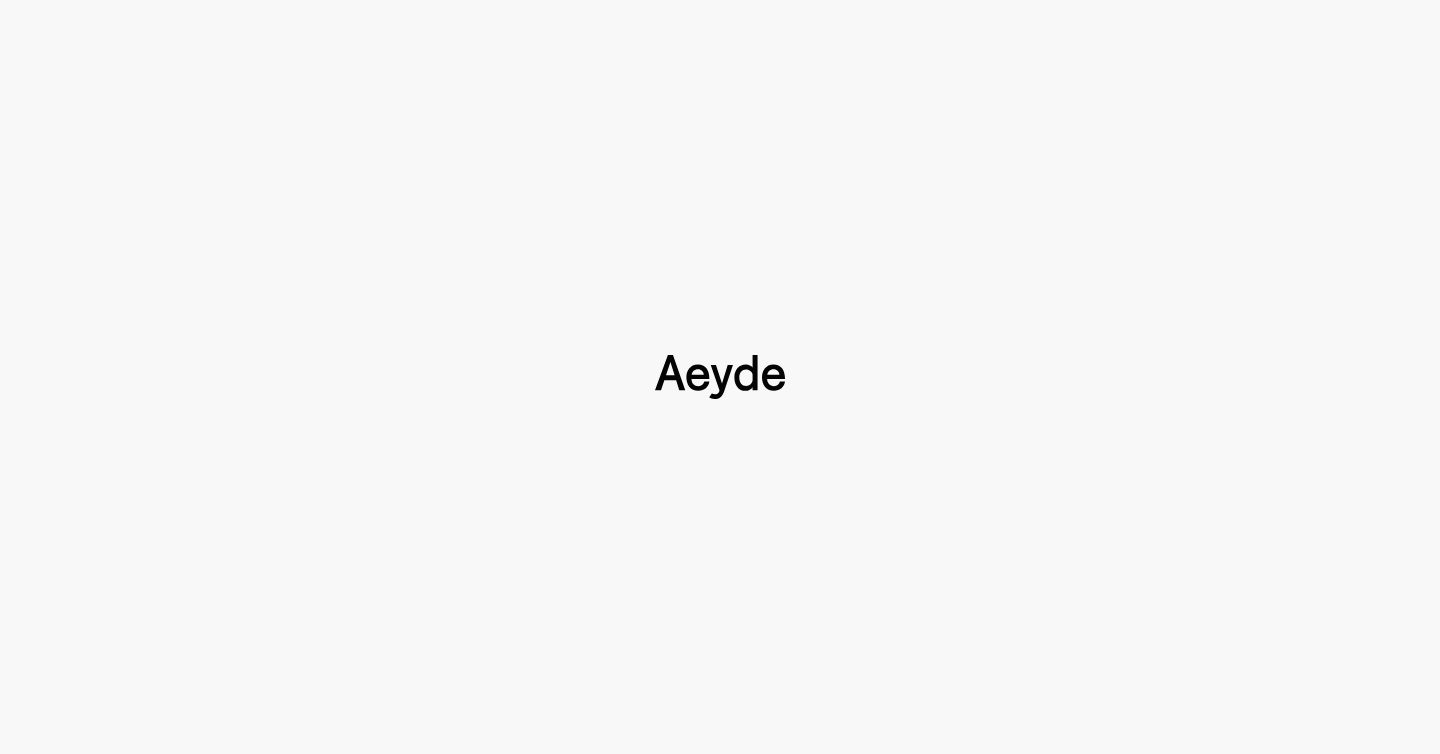 scroll, scrollTop: 0, scrollLeft: 0, axis: both 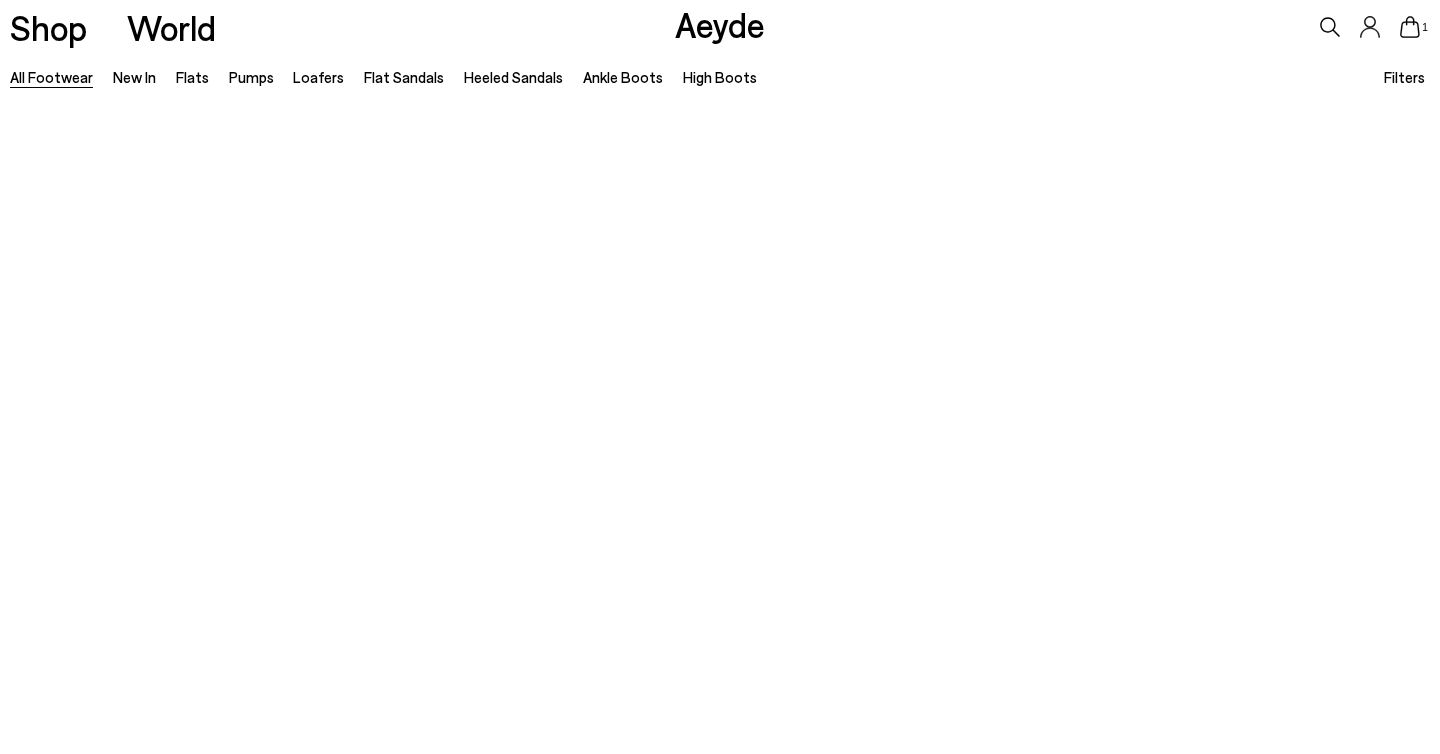 type 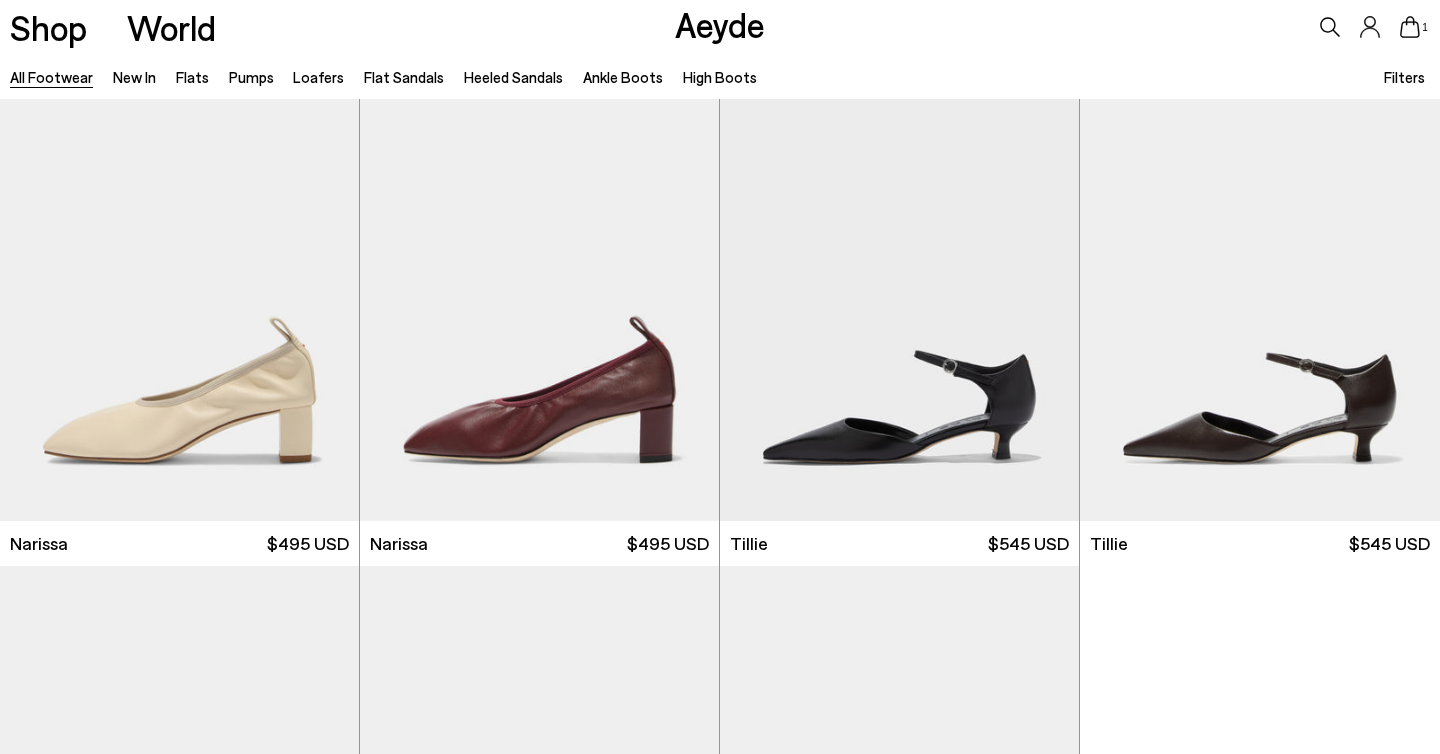 scroll, scrollTop: 2416, scrollLeft: 0, axis: vertical 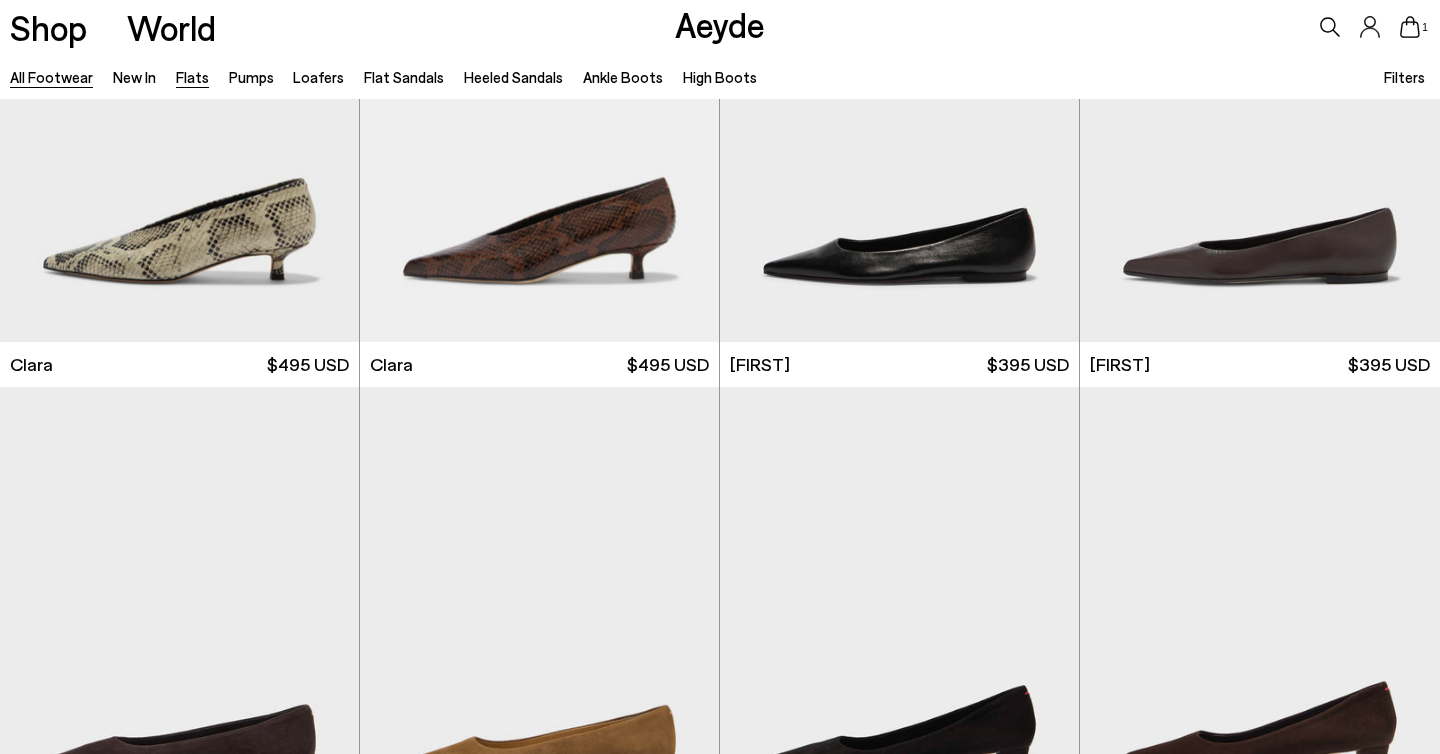 click on "Flats" at bounding box center (192, 77) 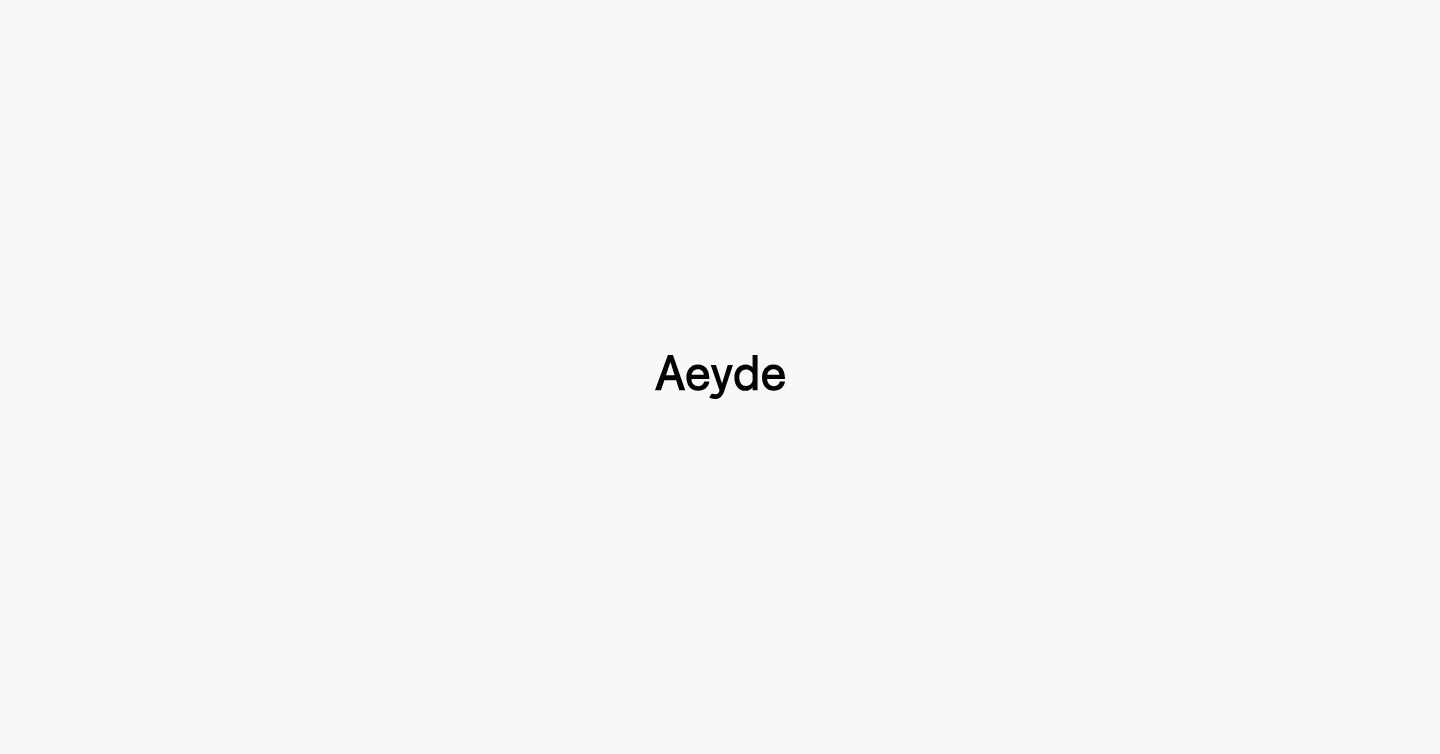 scroll, scrollTop: 0, scrollLeft: 0, axis: both 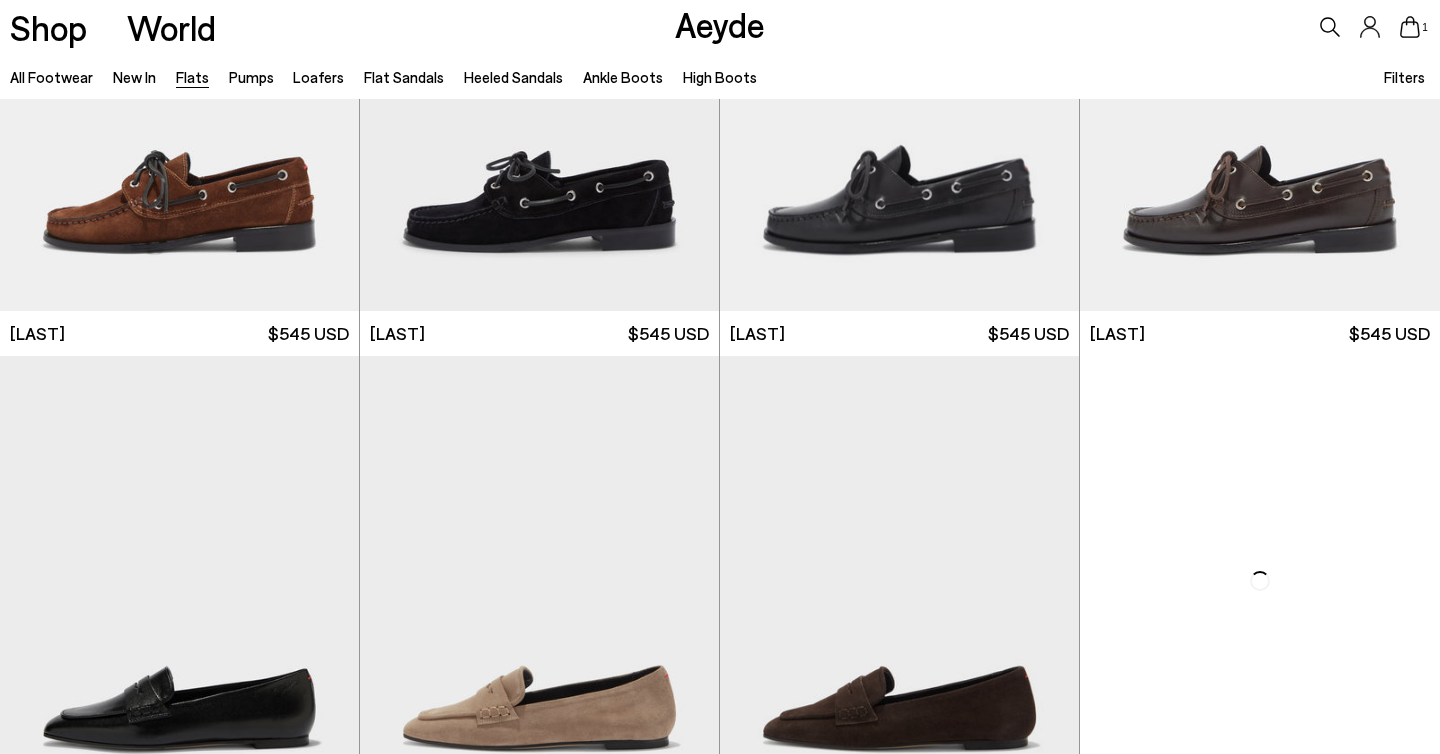 click 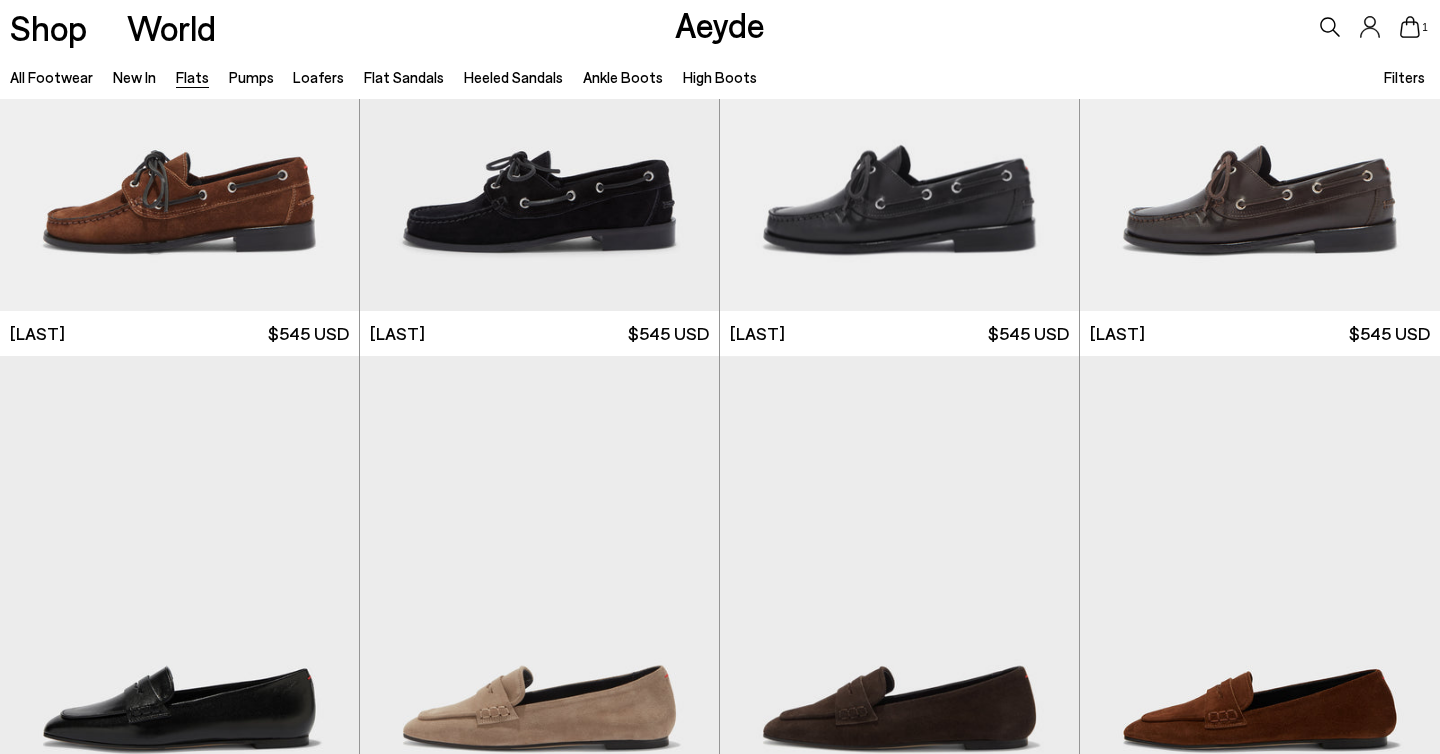 scroll, scrollTop: 9773, scrollLeft: 0, axis: vertical 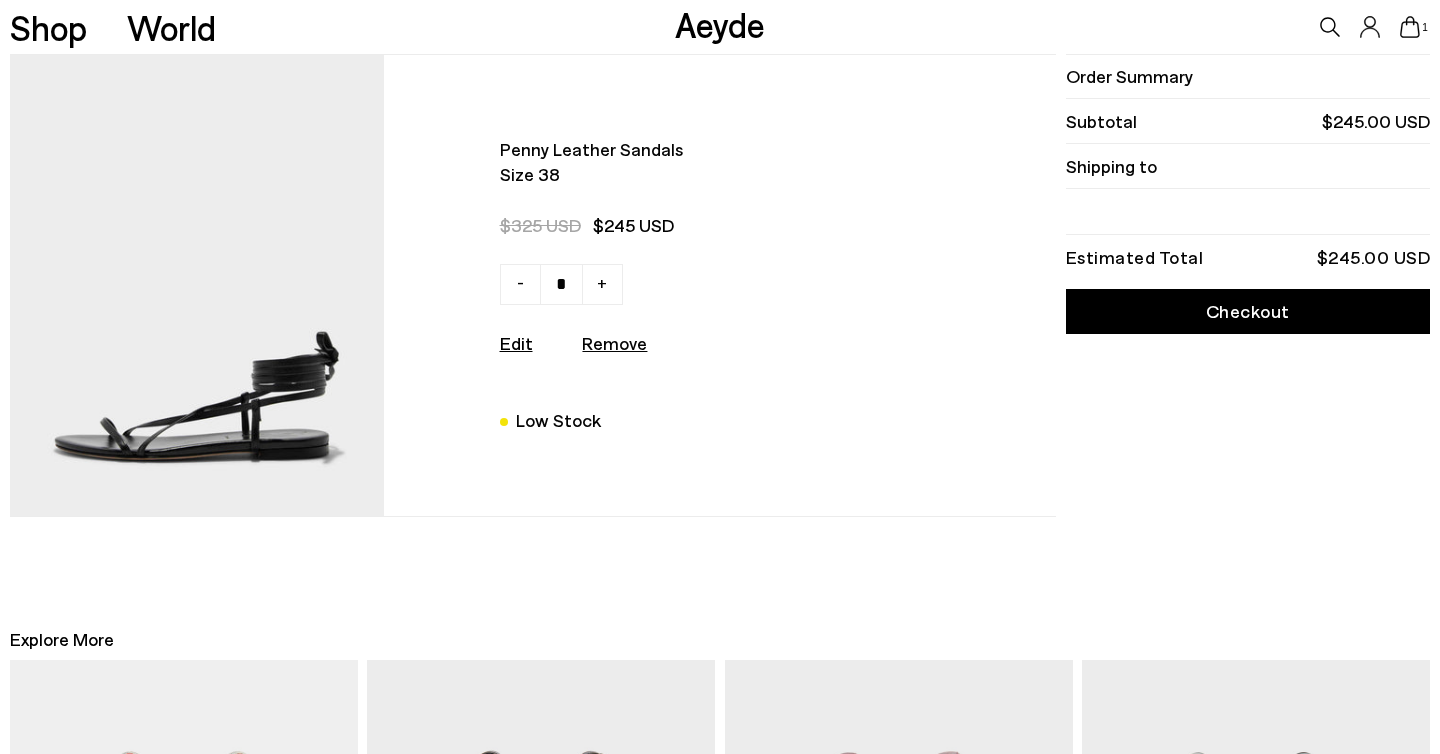 click on "Checkout" at bounding box center (1248, 311) 